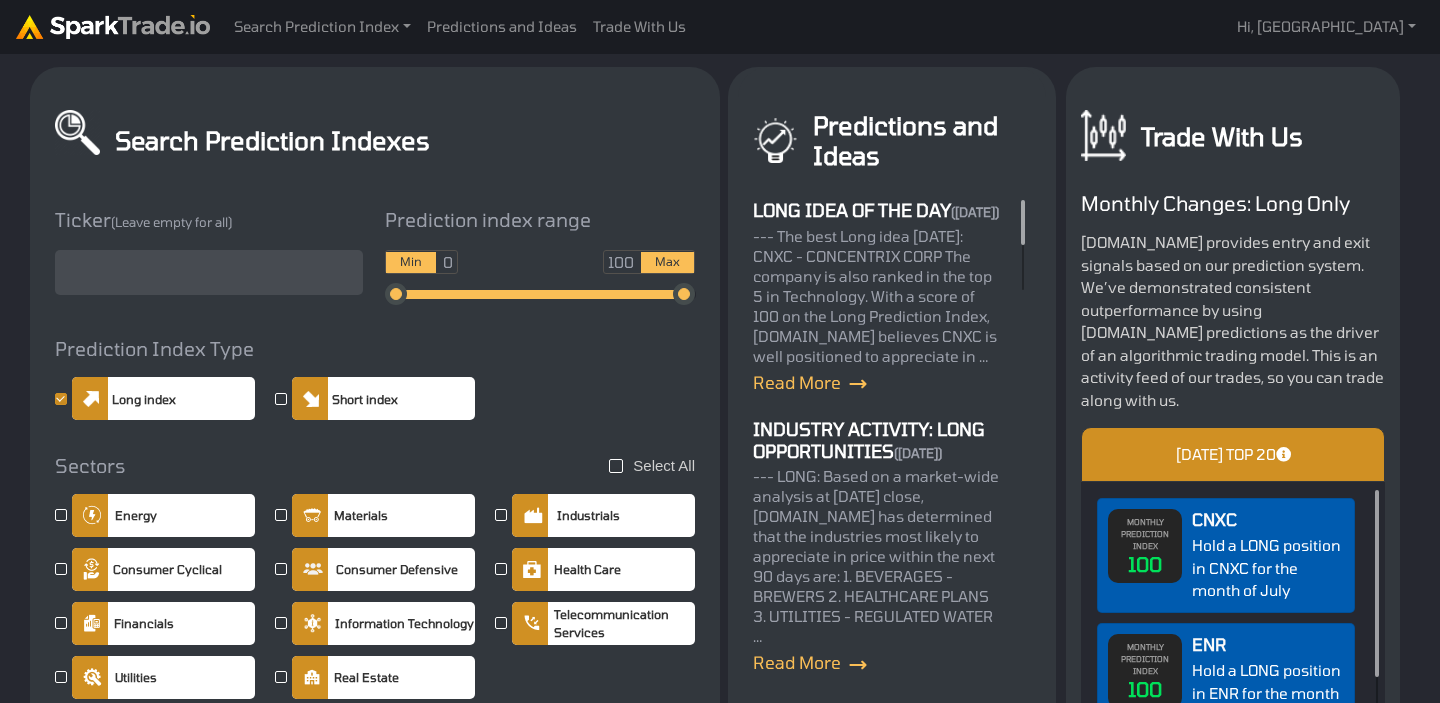 scroll, scrollTop: 20, scrollLeft: 0, axis: vertical 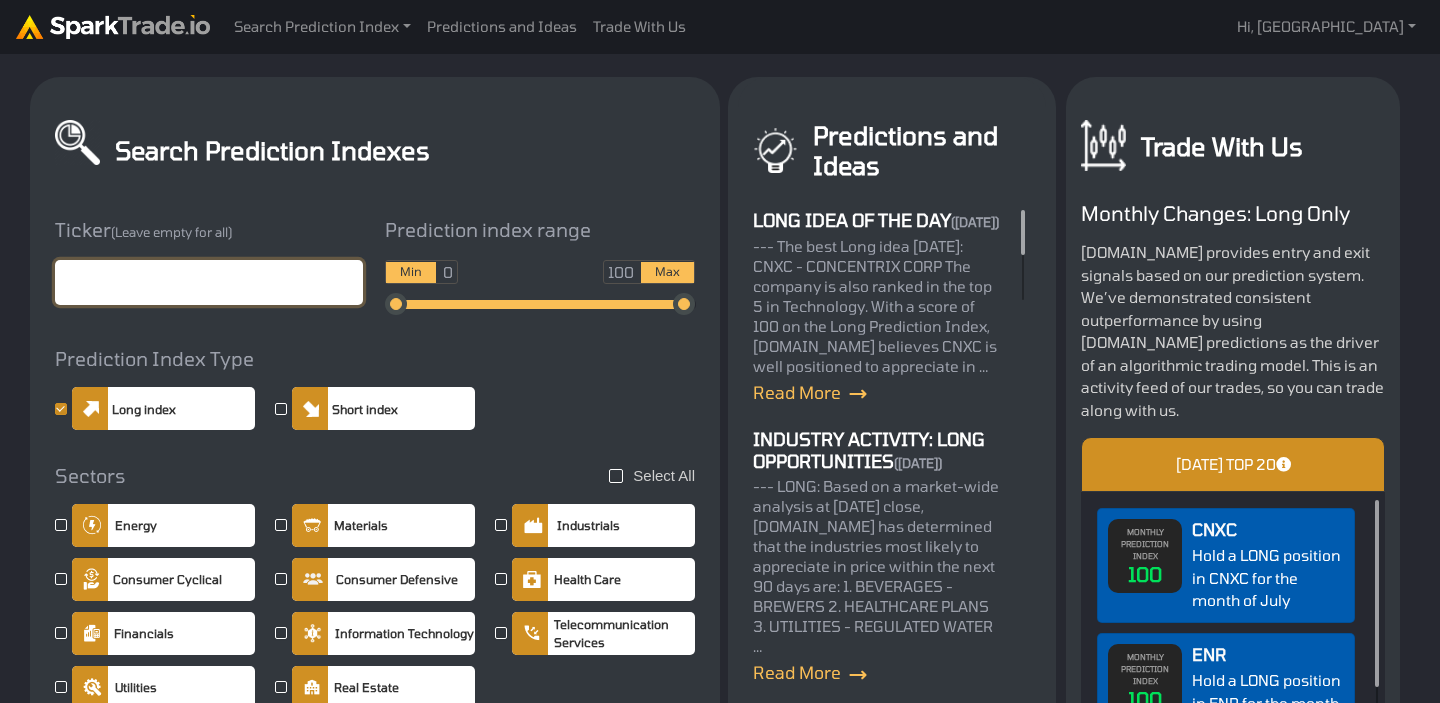 click at bounding box center [209, 282] 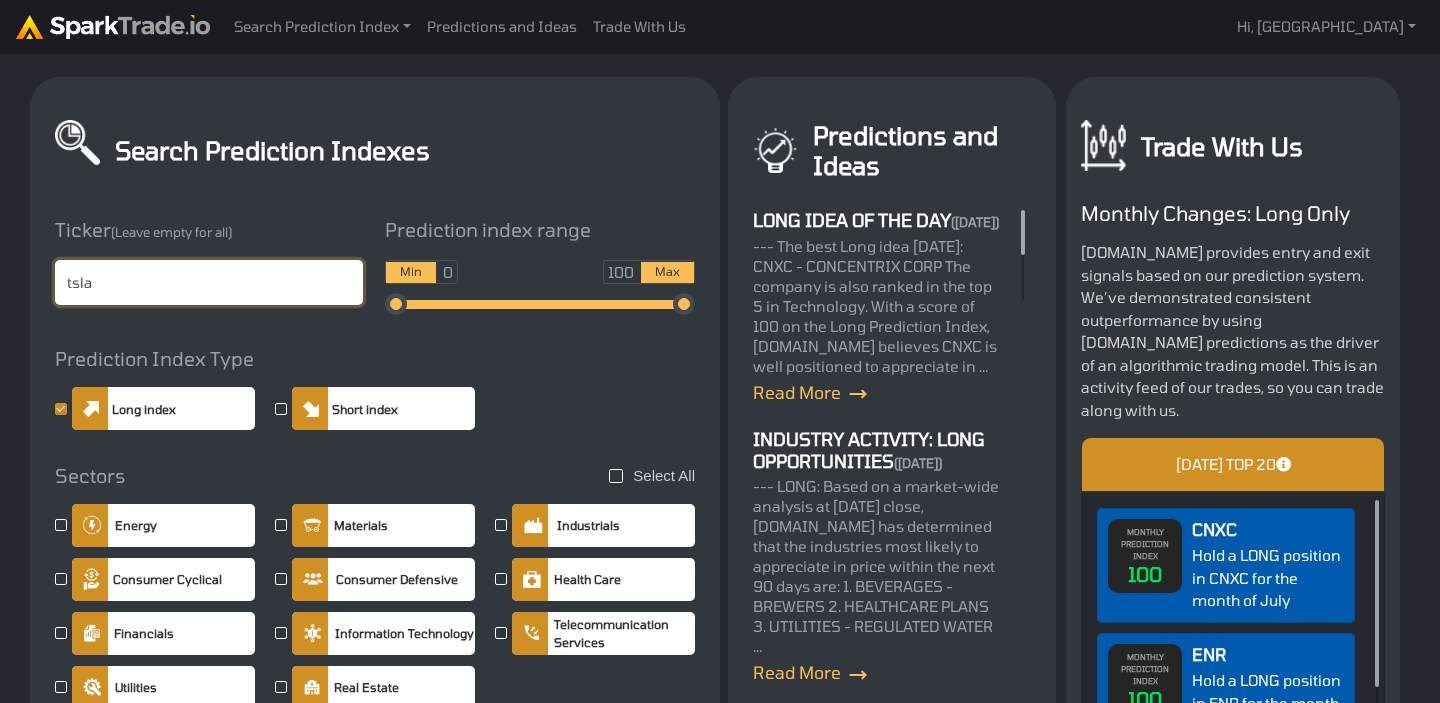 click on "Search" at bounding box center (540, 1083) 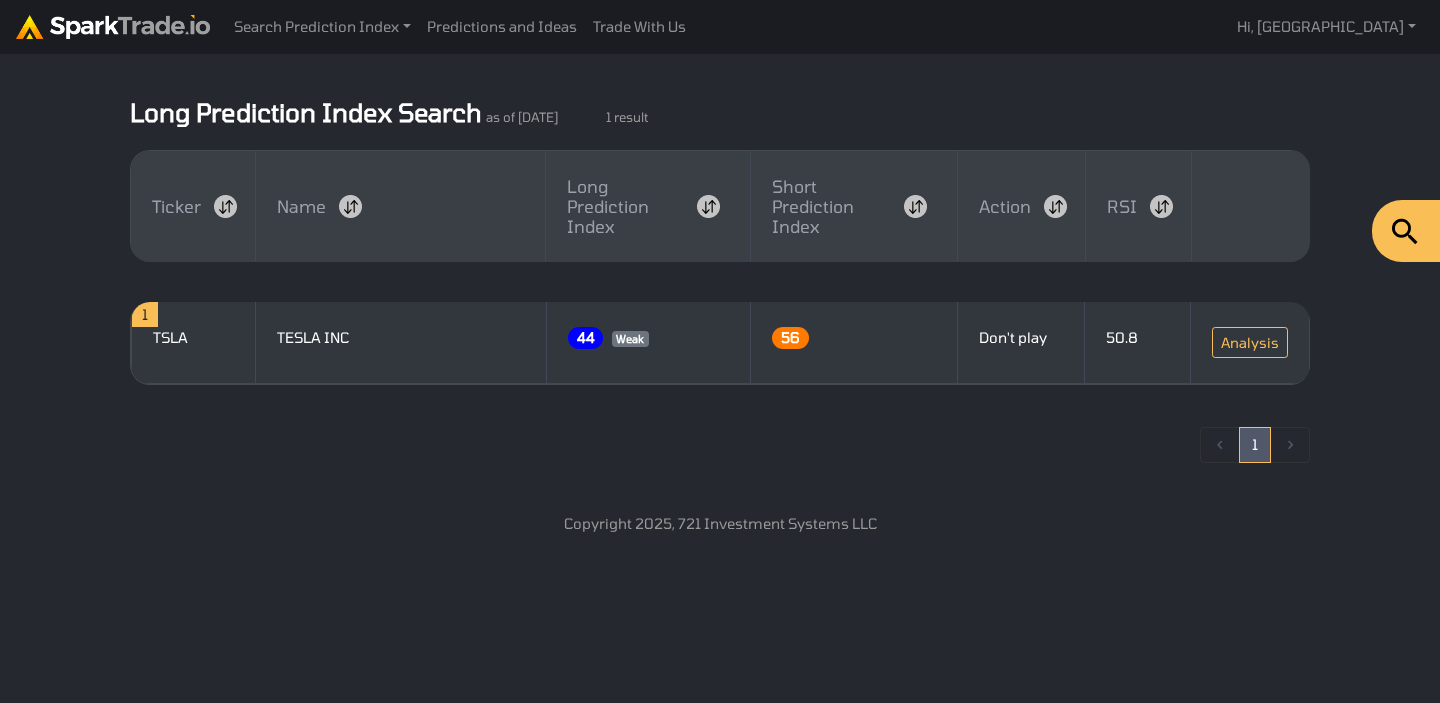 scroll, scrollTop: 0, scrollLeft: 0, axis: both 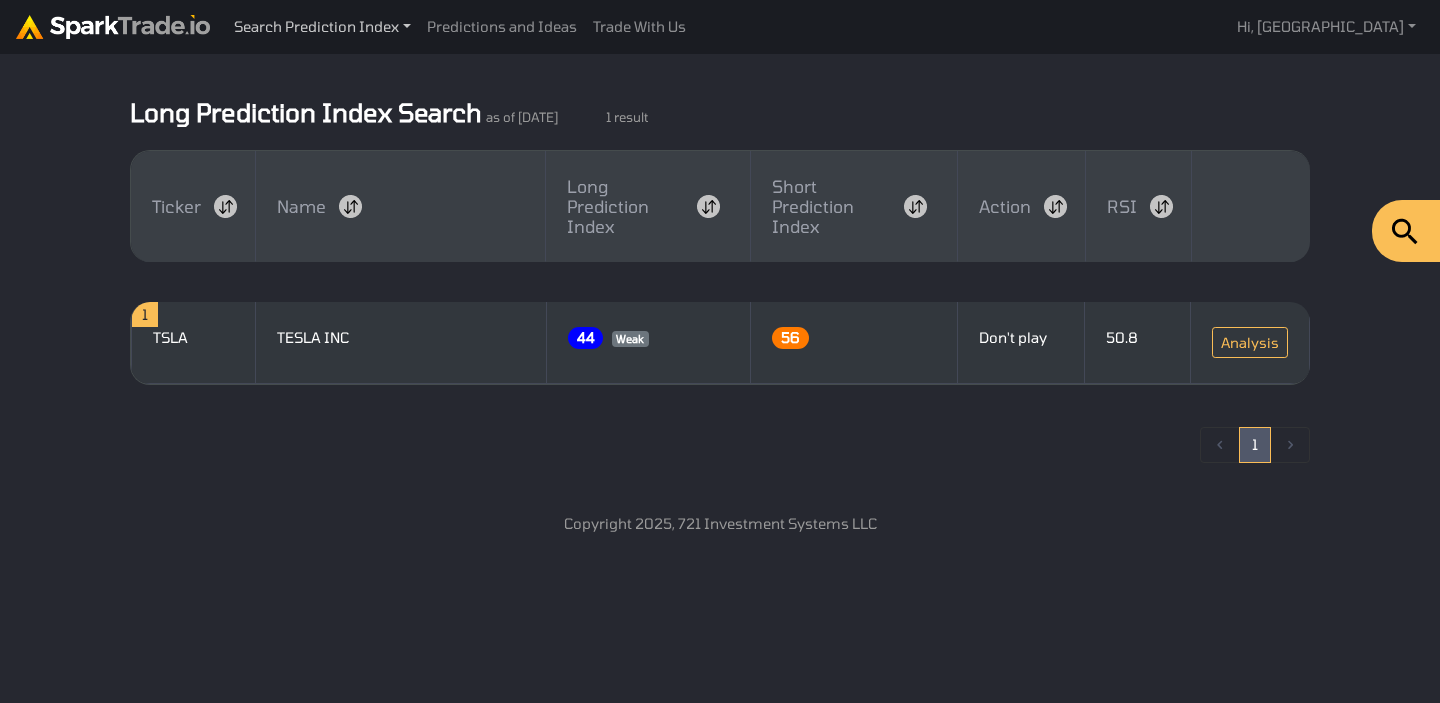 click on "Search Prediction Index" at bounding box center [322, 27] 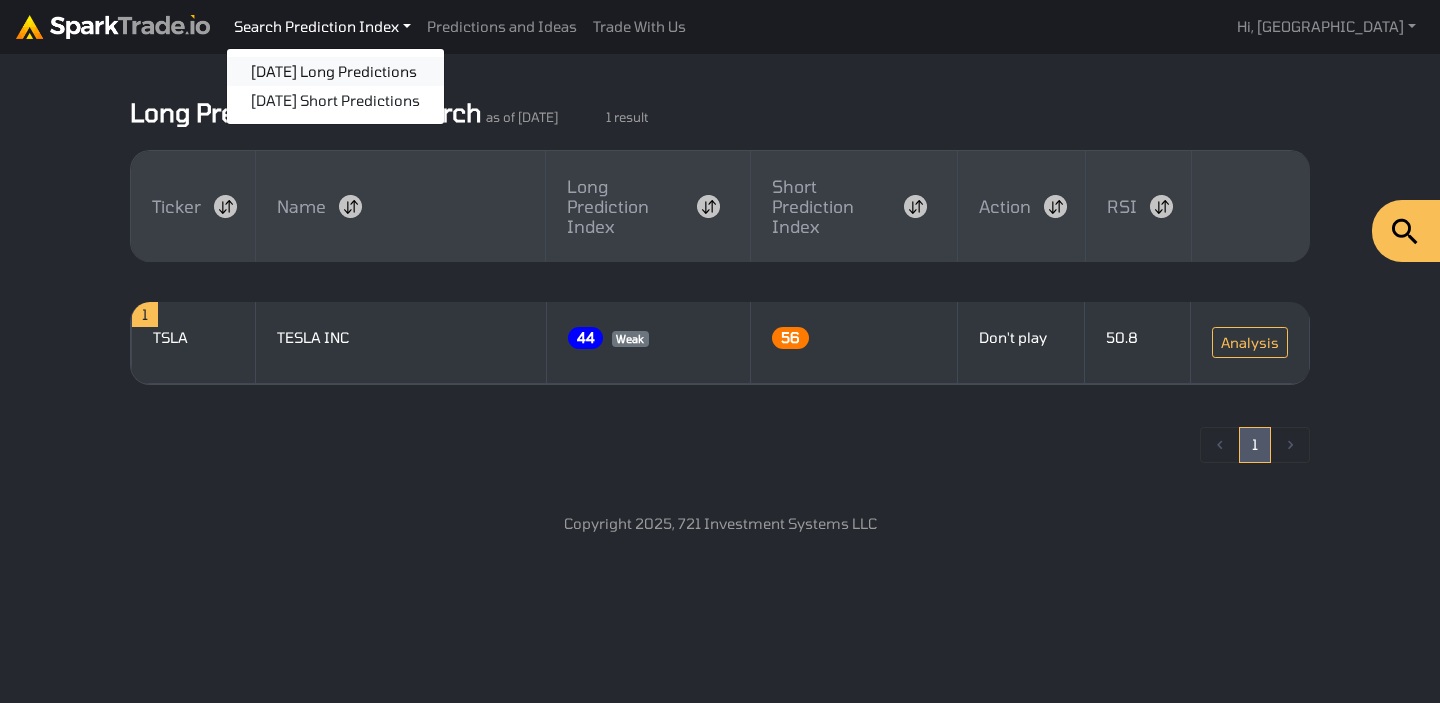 click on "[DATE] Long Predictions" at bounding box center [335, 72] 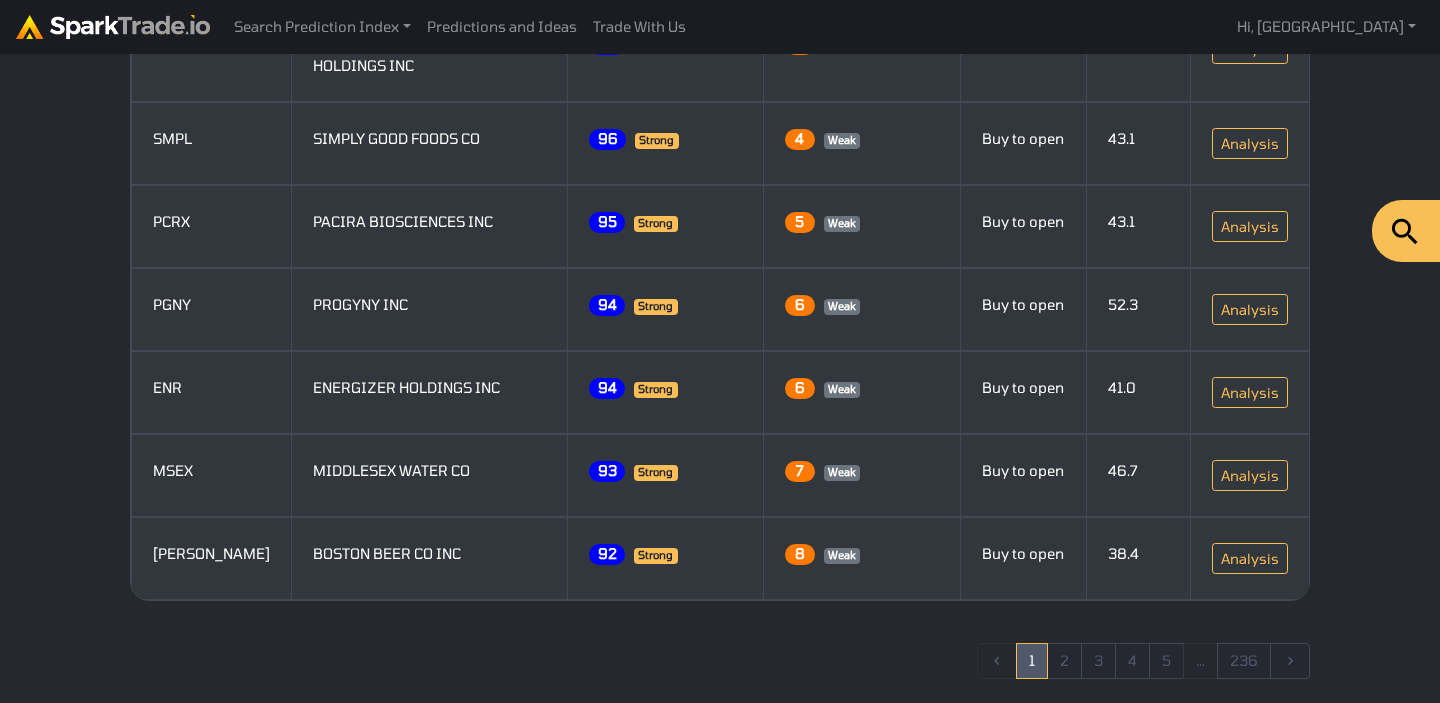 scroll, scrollTop: 594, scrollLeft: 0, axis: vertical 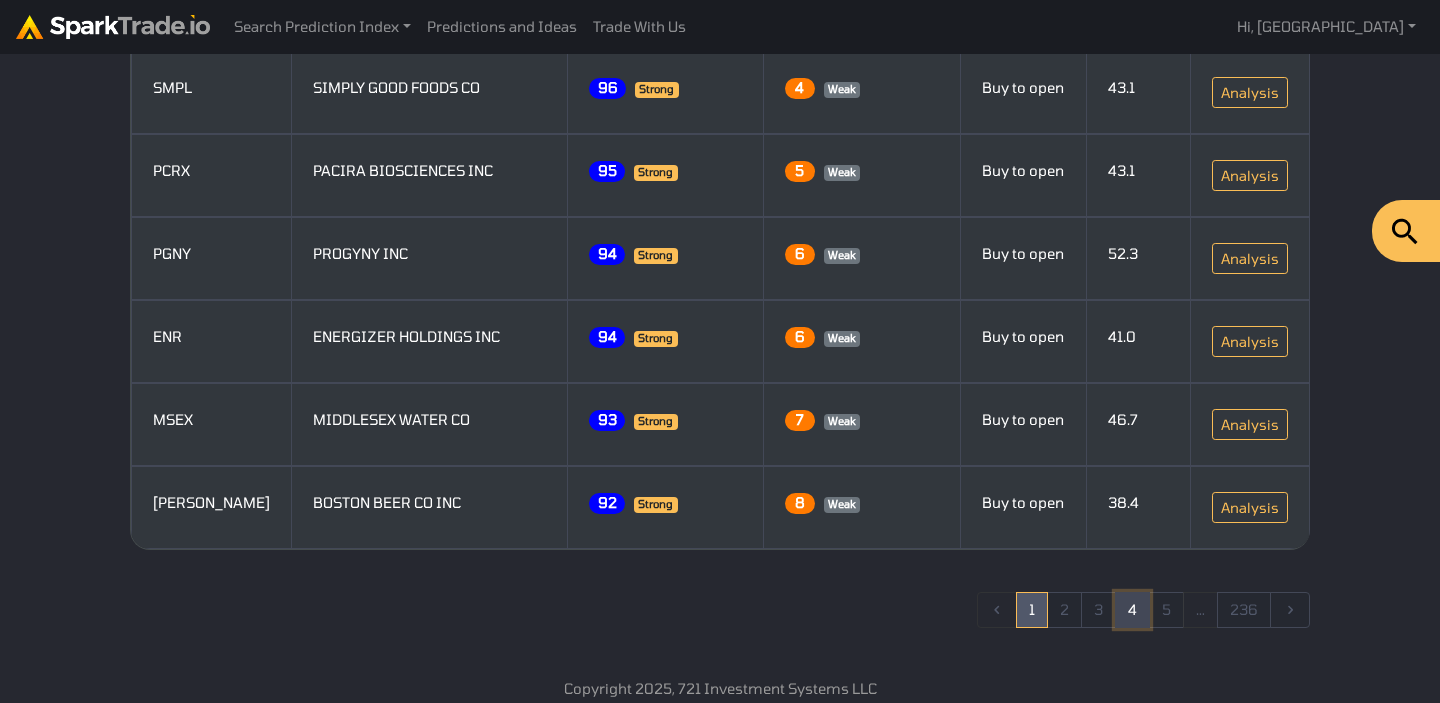 click on "4" at bounding box center (1132, 610) 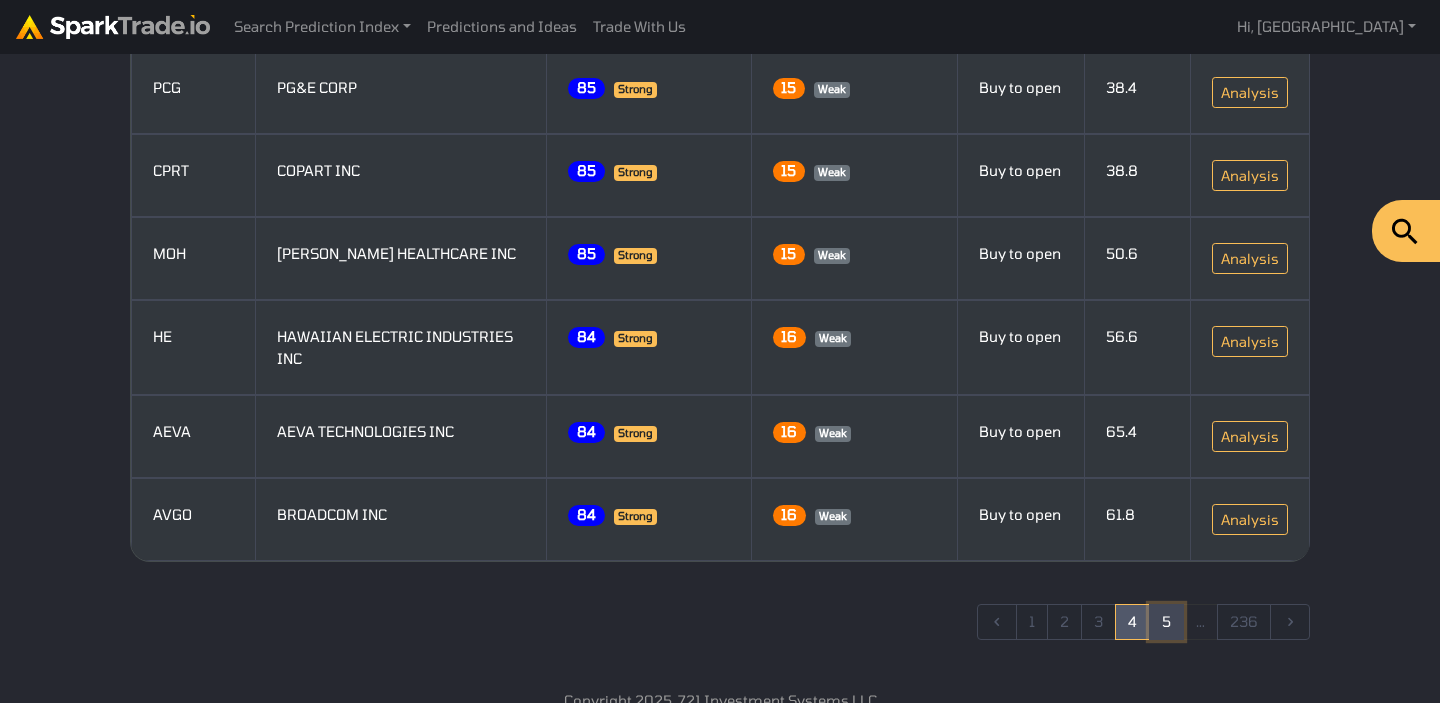 click on "5" at bounding box center [1166, 622] 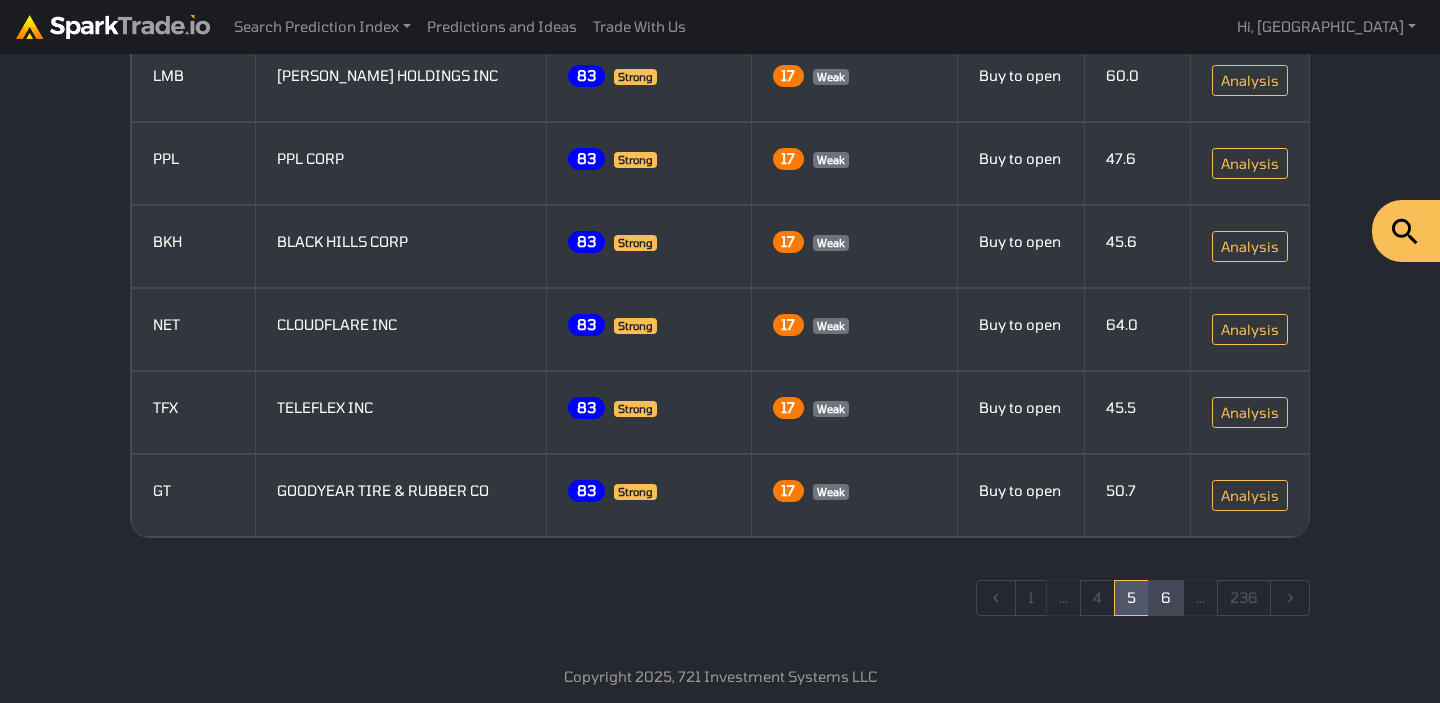click on "6" at bounding box center (1166, 598) 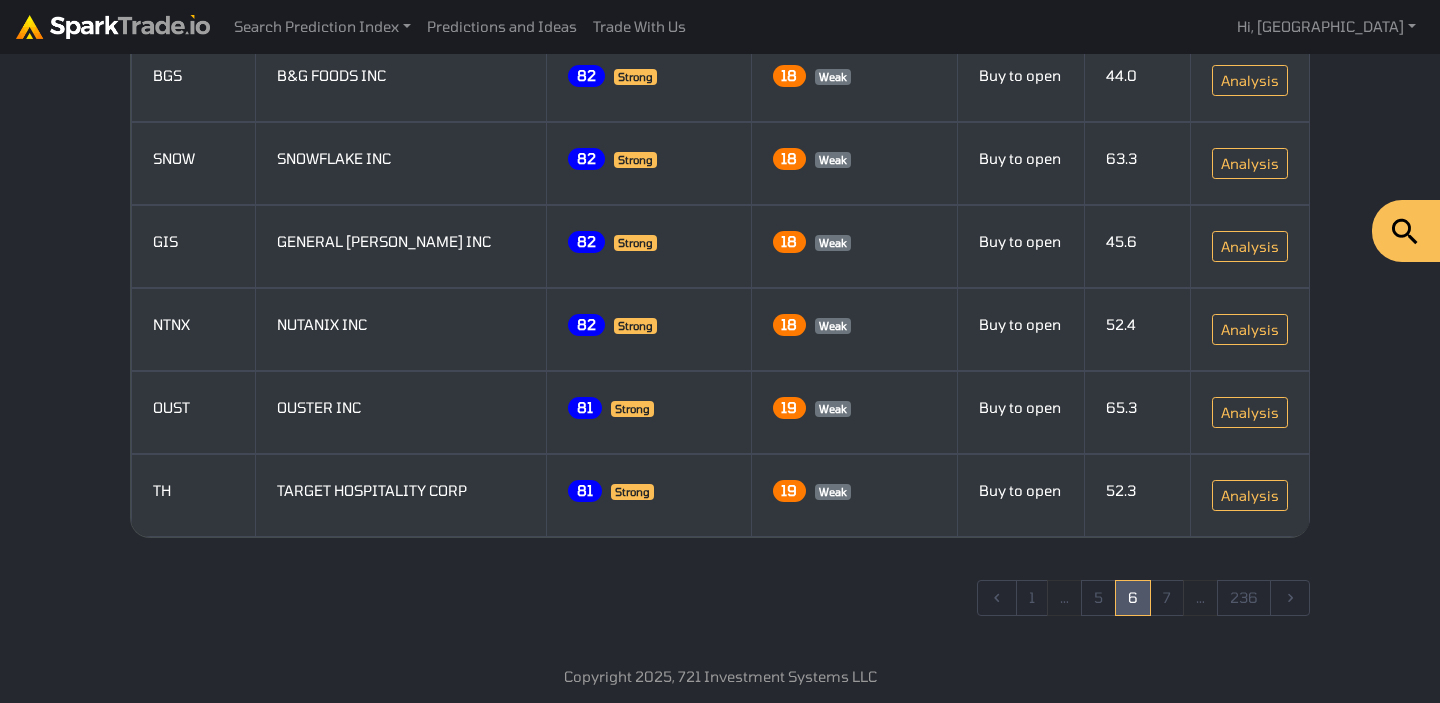 click on "7" at bounding box center (1167, 598) 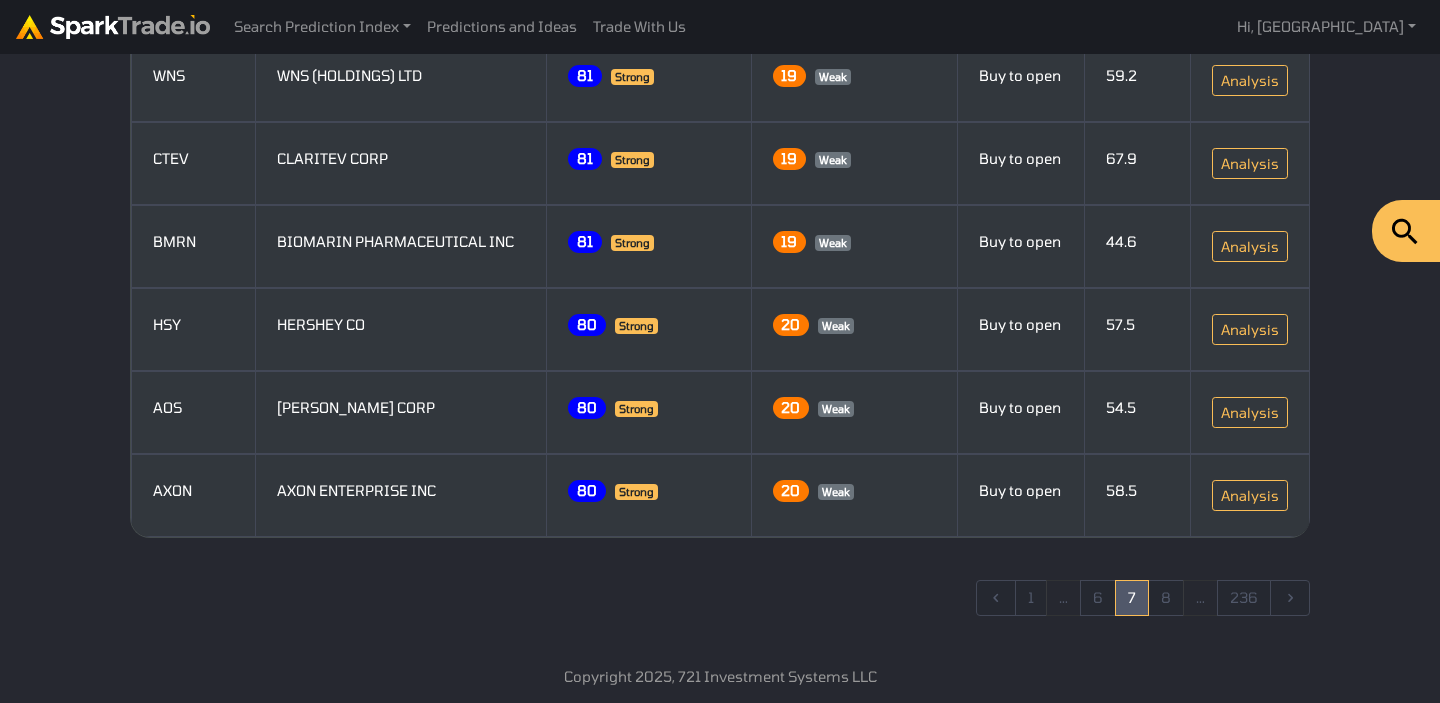 click on "8" at bounding box center (1166, 598) 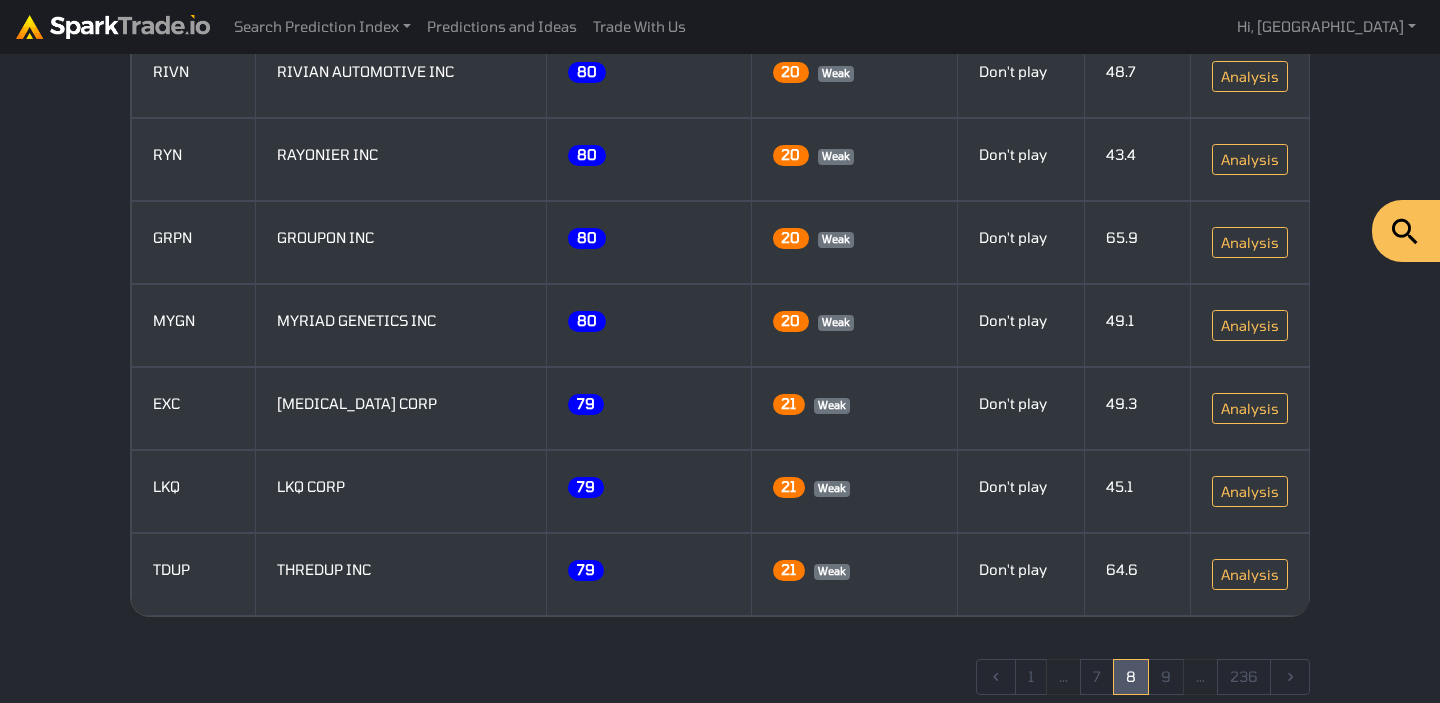 scroll, scrollTop: 594, scrollLeft: 0, axis: vertical 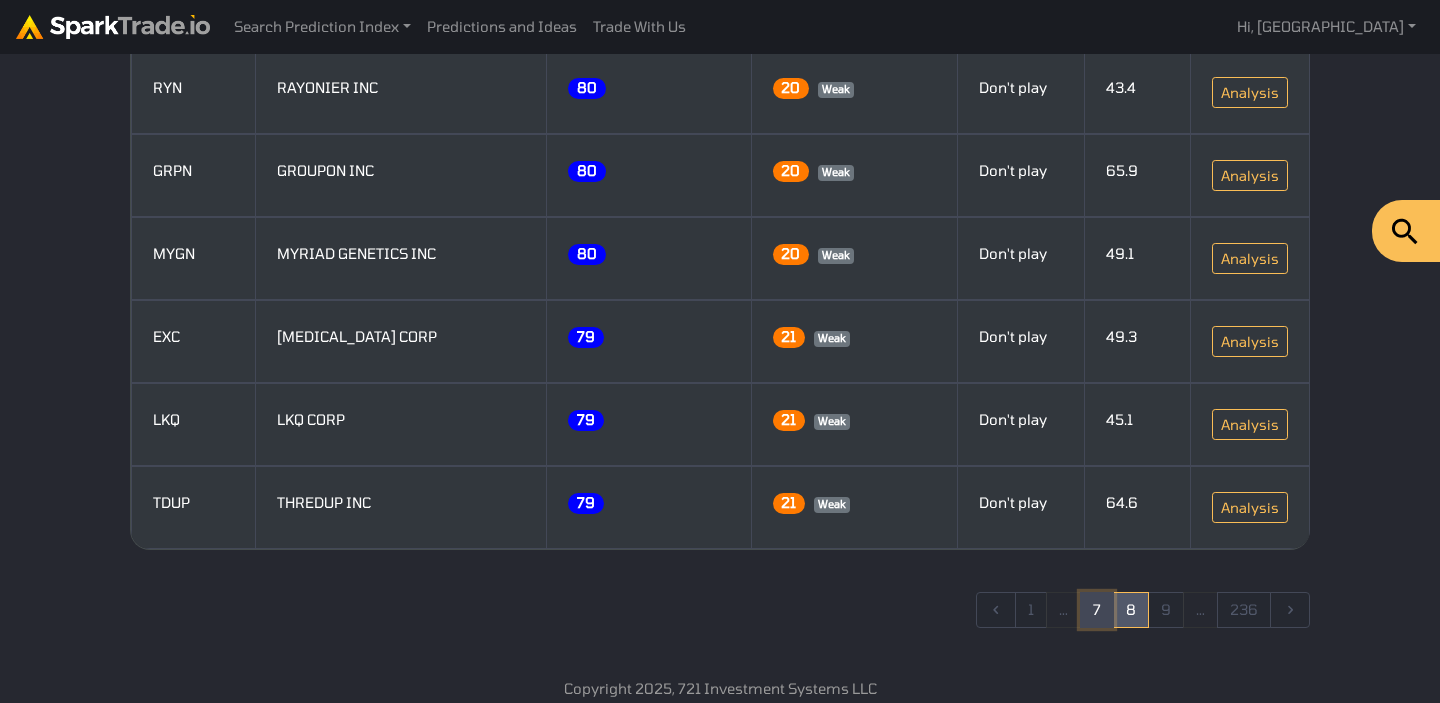 click on "7" at bounding box center (1097, 610) 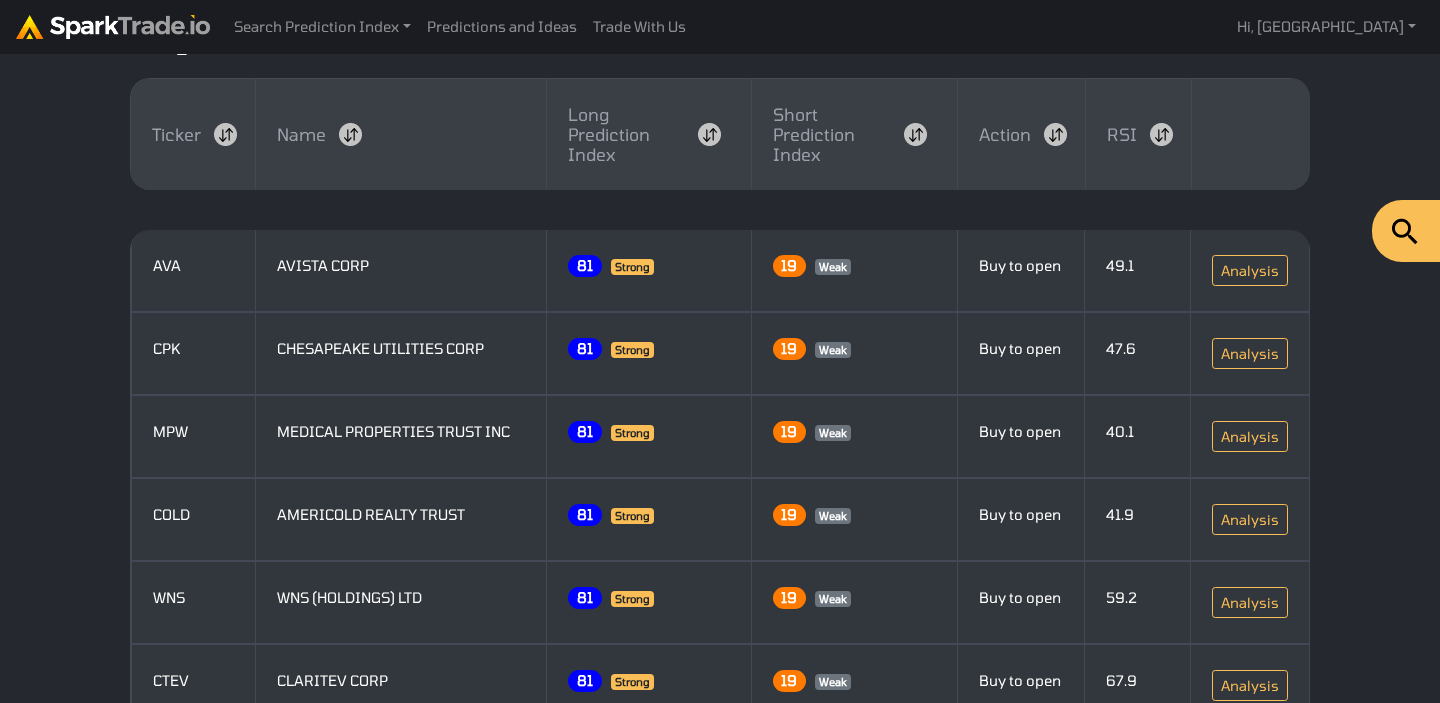 scroll, scrollTop: 70, scrollLeft: 0, axis: vertical 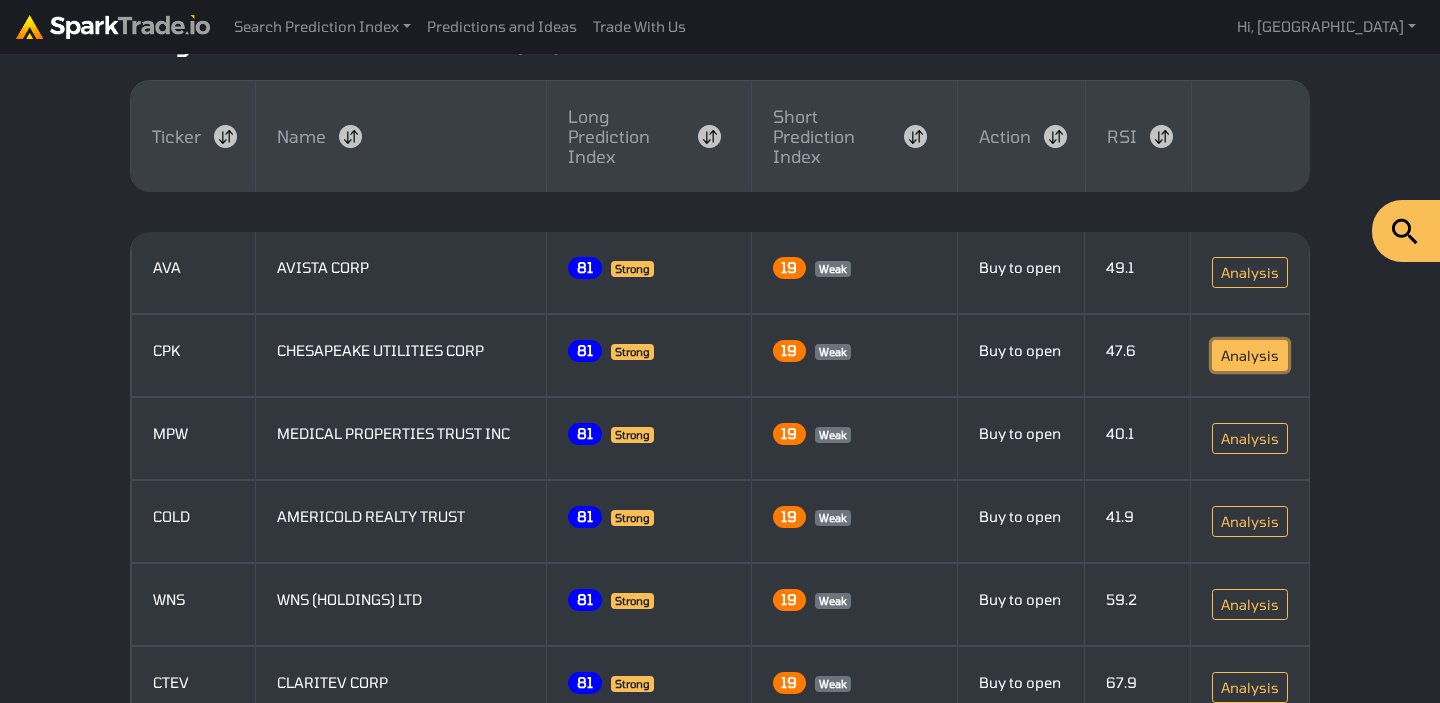 click on "Analysis" at bounding box center [1250, 355] 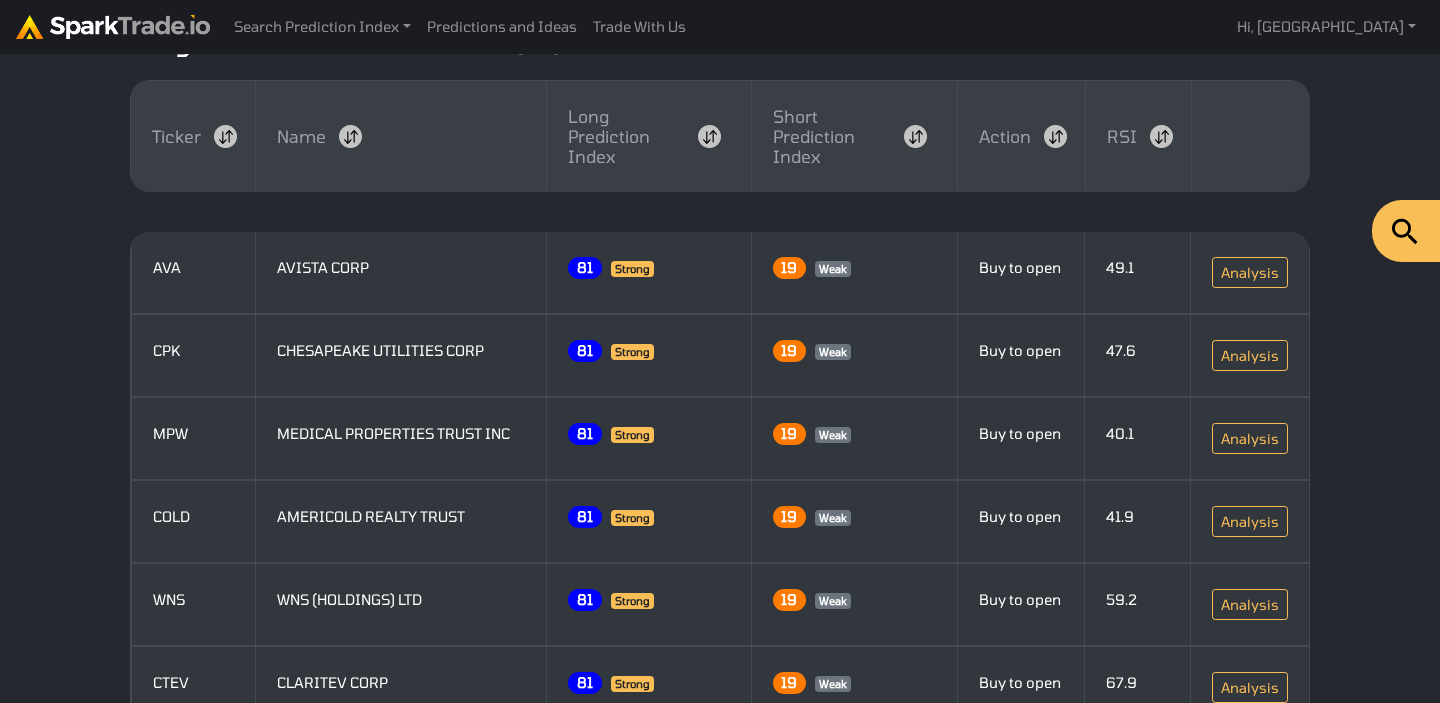 click at bounding box center (113, 27) 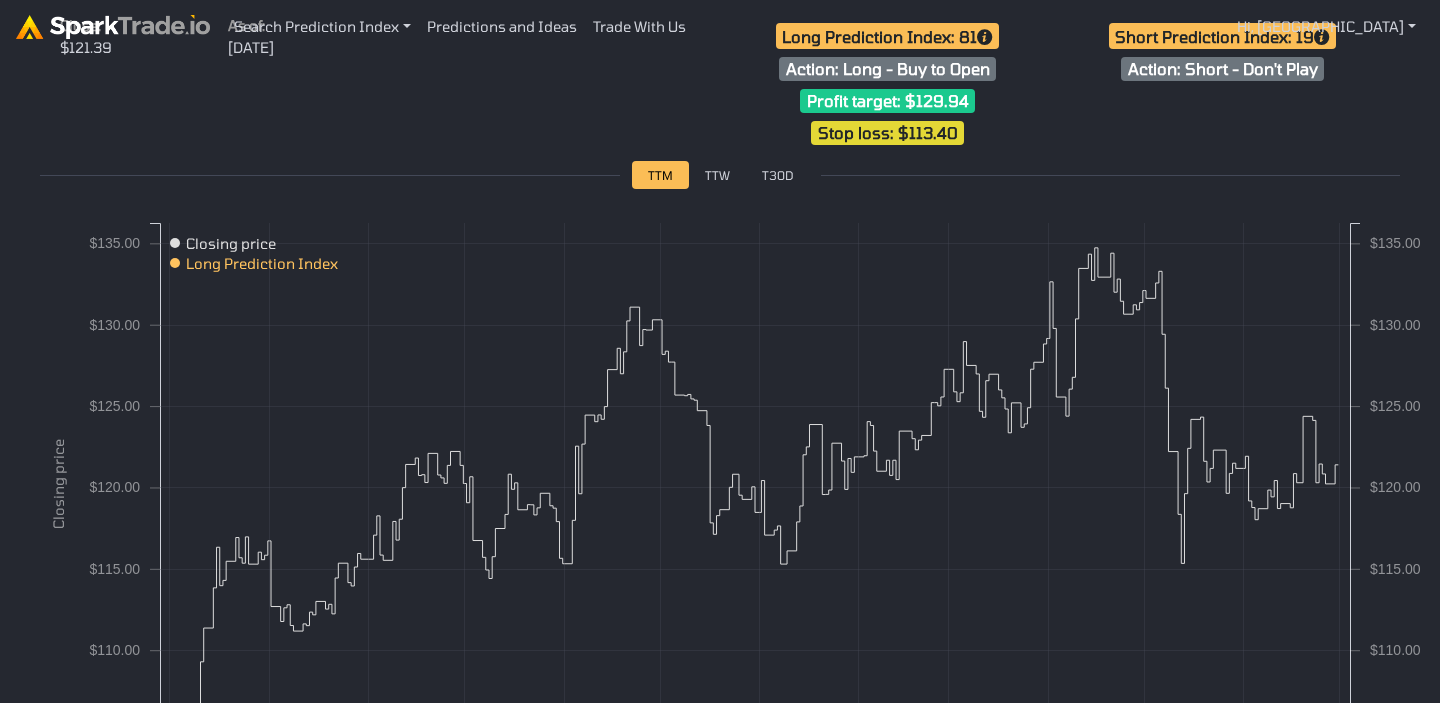 scroll, scrollTop: 156, scrollLeft: 0, axis: vertical 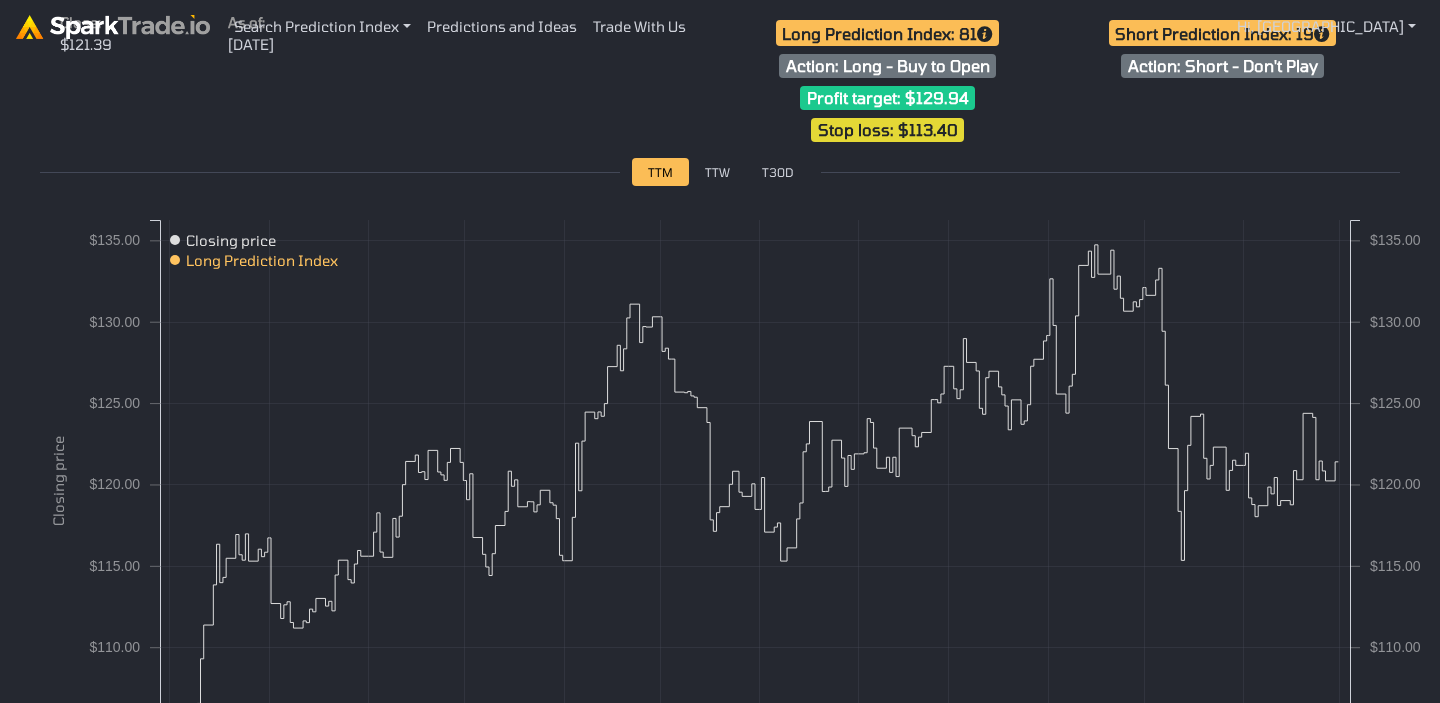 click on "$105.00 $110.00 $115.00 $120.00 $125.00 $130.00 $135.00 $105.00 $110.00 $115.00 $120.00 $125.00 $130.00 $135.00 Closing price 0 20 40 60 80 100 0 20 40 60 80 100 Long Prediction Index July August September October November [DATE] February March April May June July Closing price Long Prediction Index" 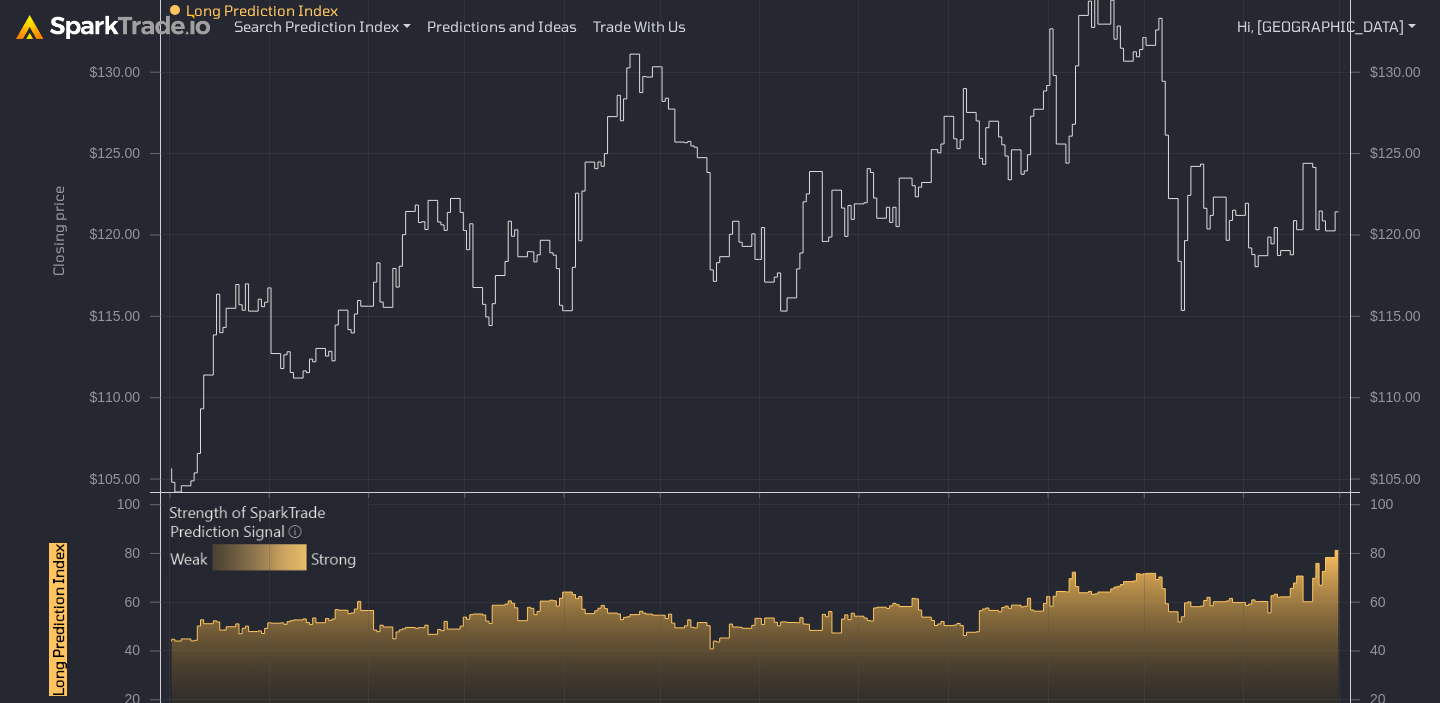 scroll, scrollTop: 398, scrollLeft: 0, axis: vertical 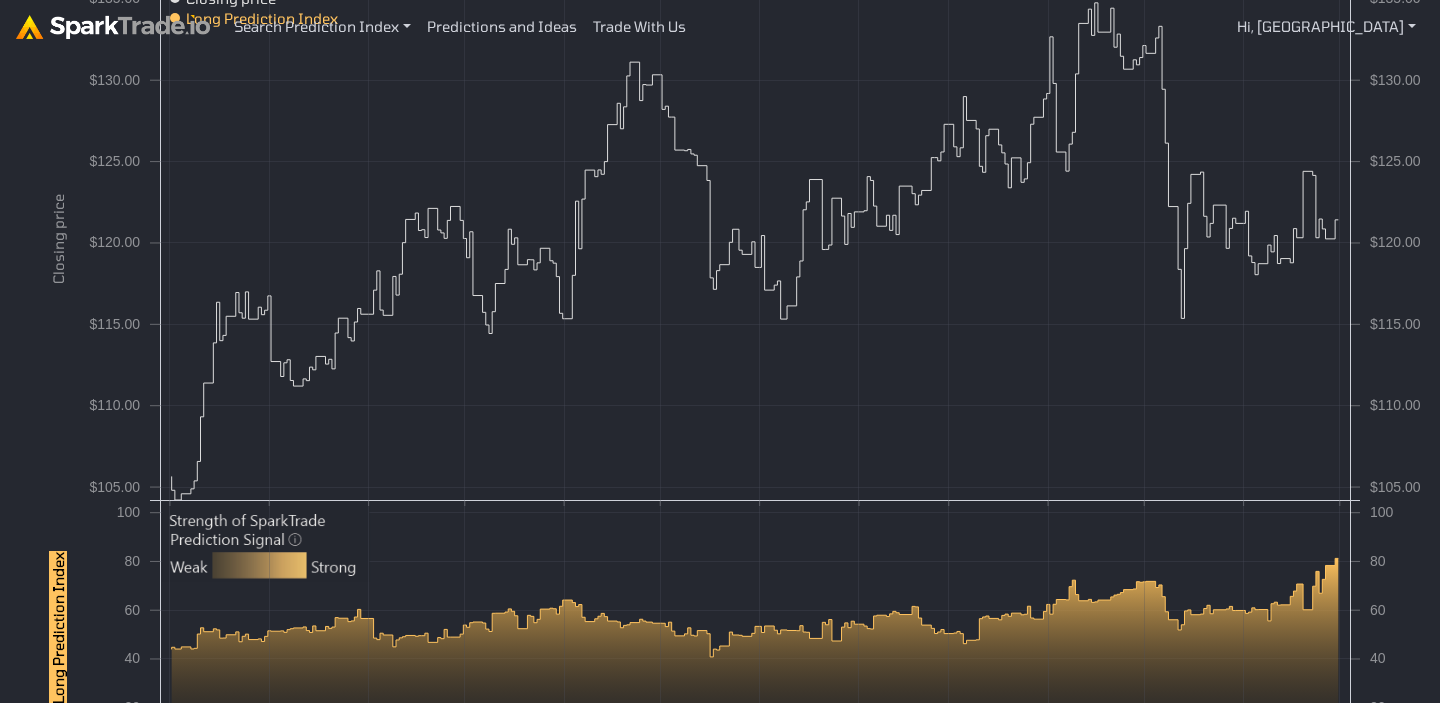 click on "$105.00 $110.00 $115.00 $120.00 $125.00 $130.00 $135.00 $105.00 $110.00 $115.00 $120.00 $125.00 $130.00 $135.00 Closing price 0 20 40 60 80 100 0 20 40 60 80 100 Long Prediction Index July August September October November December 2025 February March April May June July Closing price Long Prediction Index" 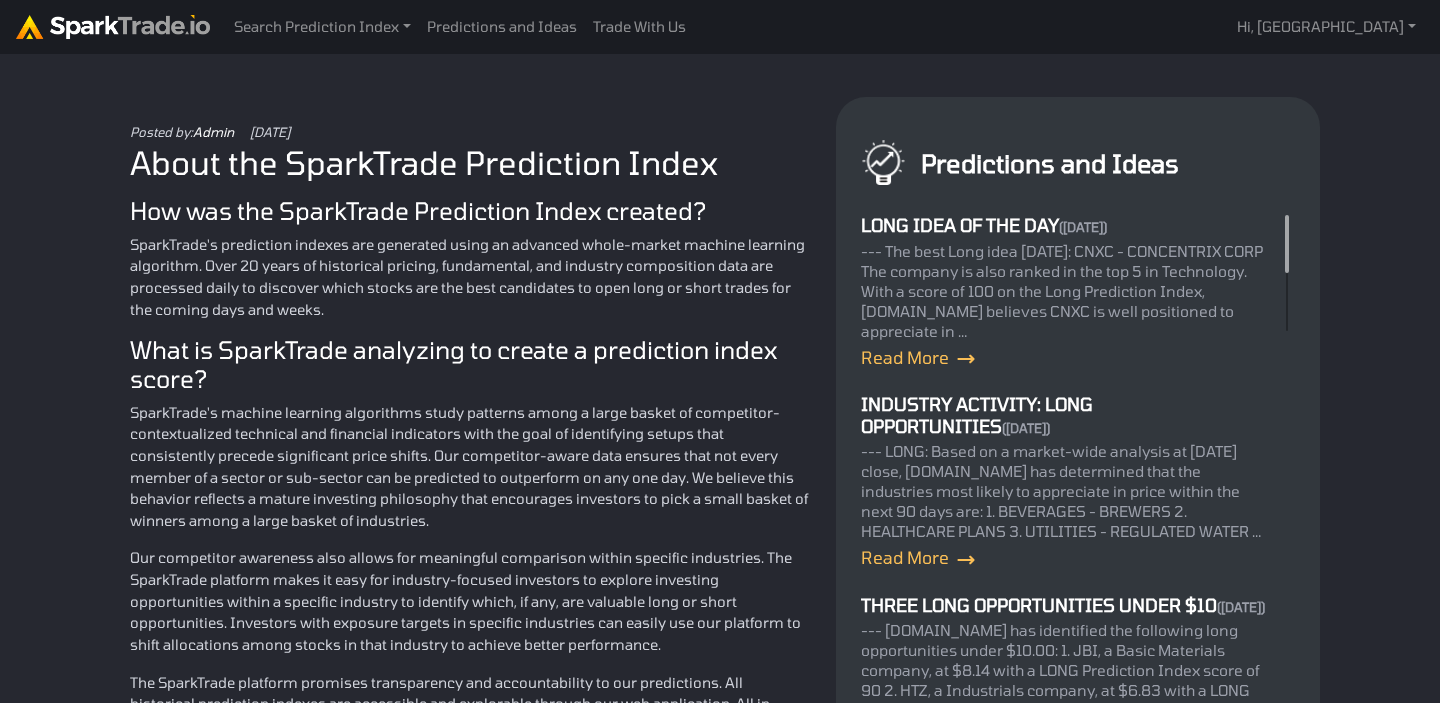 scroll, scrollTop: 0, scrollLeft: 0, axis: both 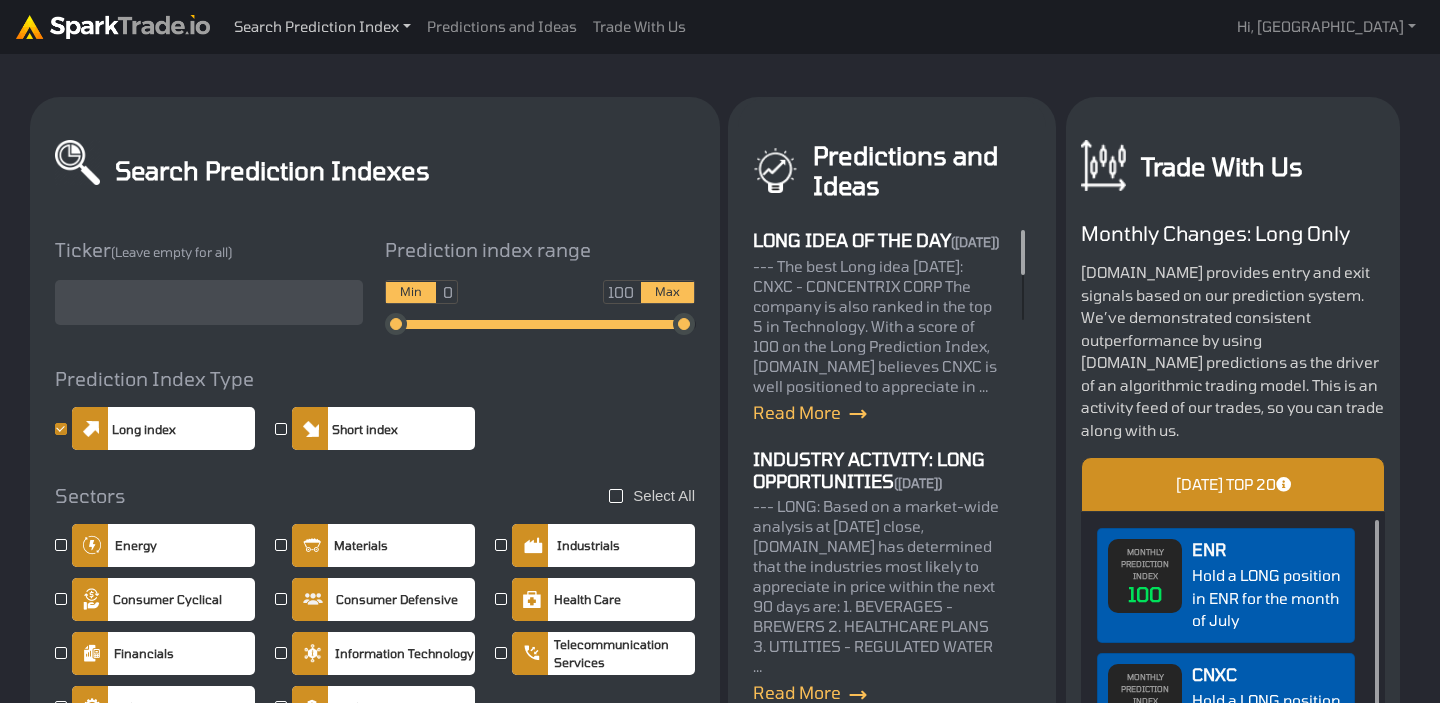 click on "Search Prediction Index" at bounding box center [322, 27] 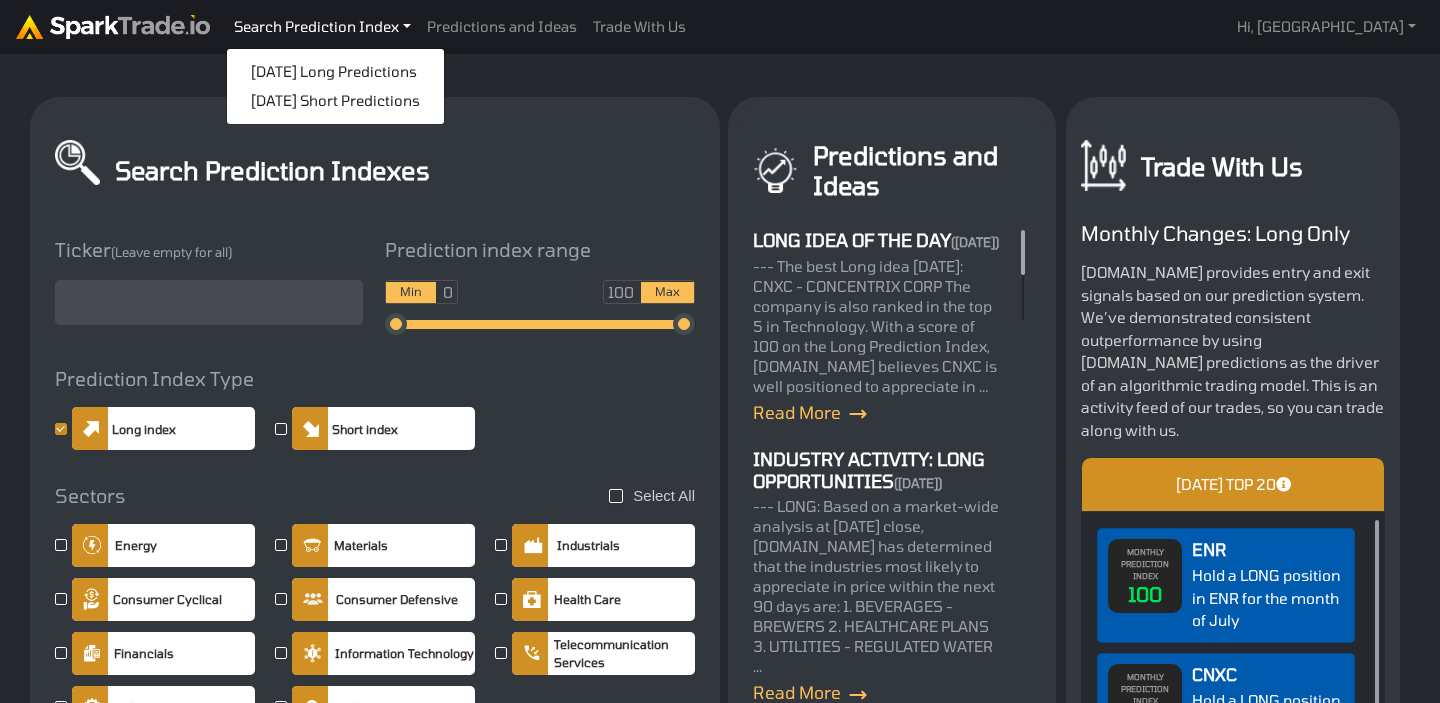 click on "Search Prediction Index" at bounding box center [322, 27] 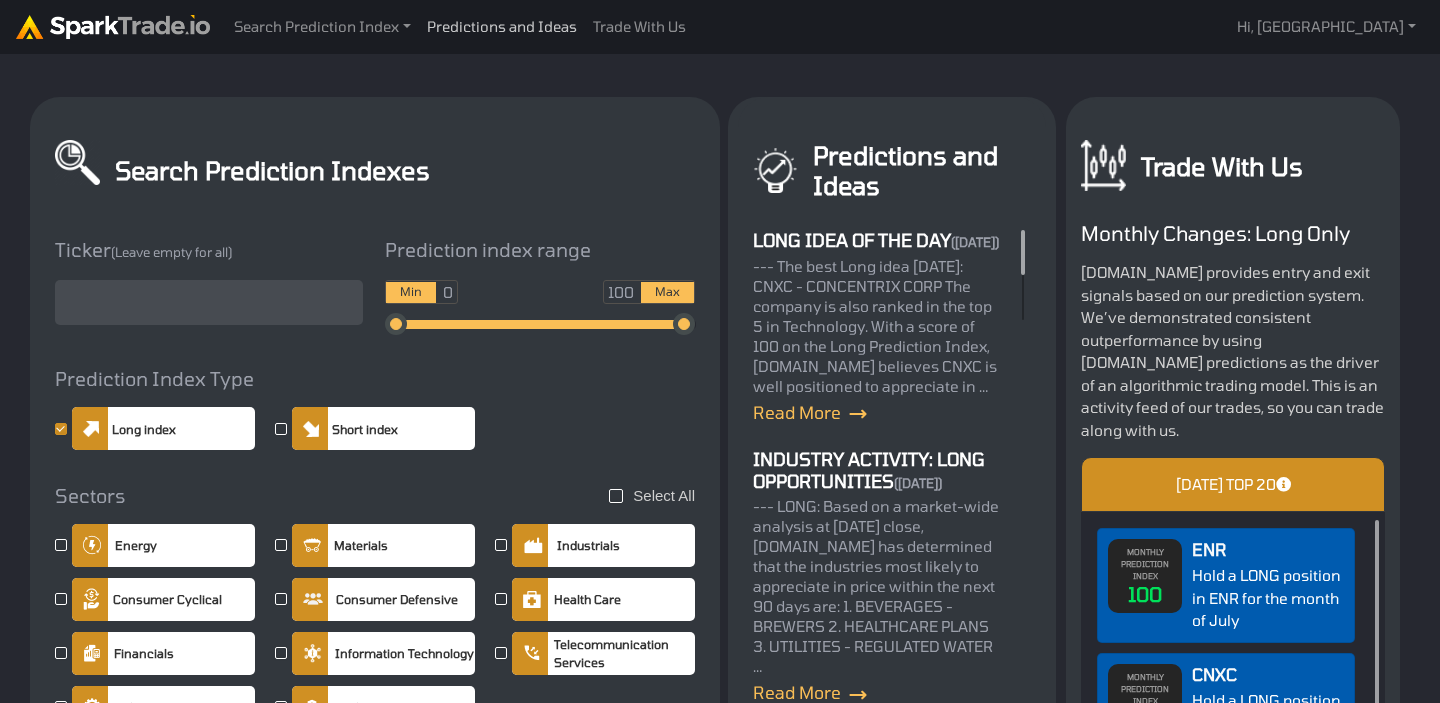 click on "Predictions and Ideas" at bounding box center (502, 27) 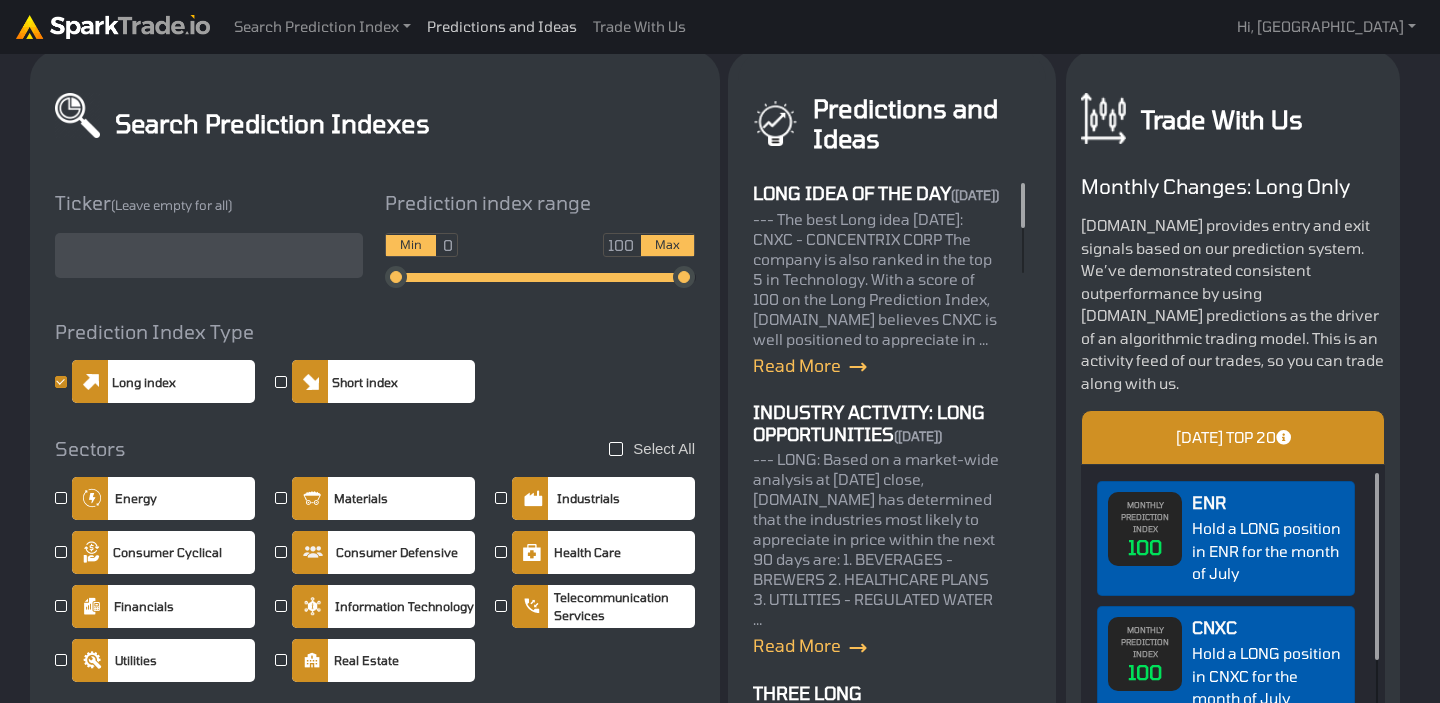 click on "Predictions and Ideas" at bounding box center [502, 27] 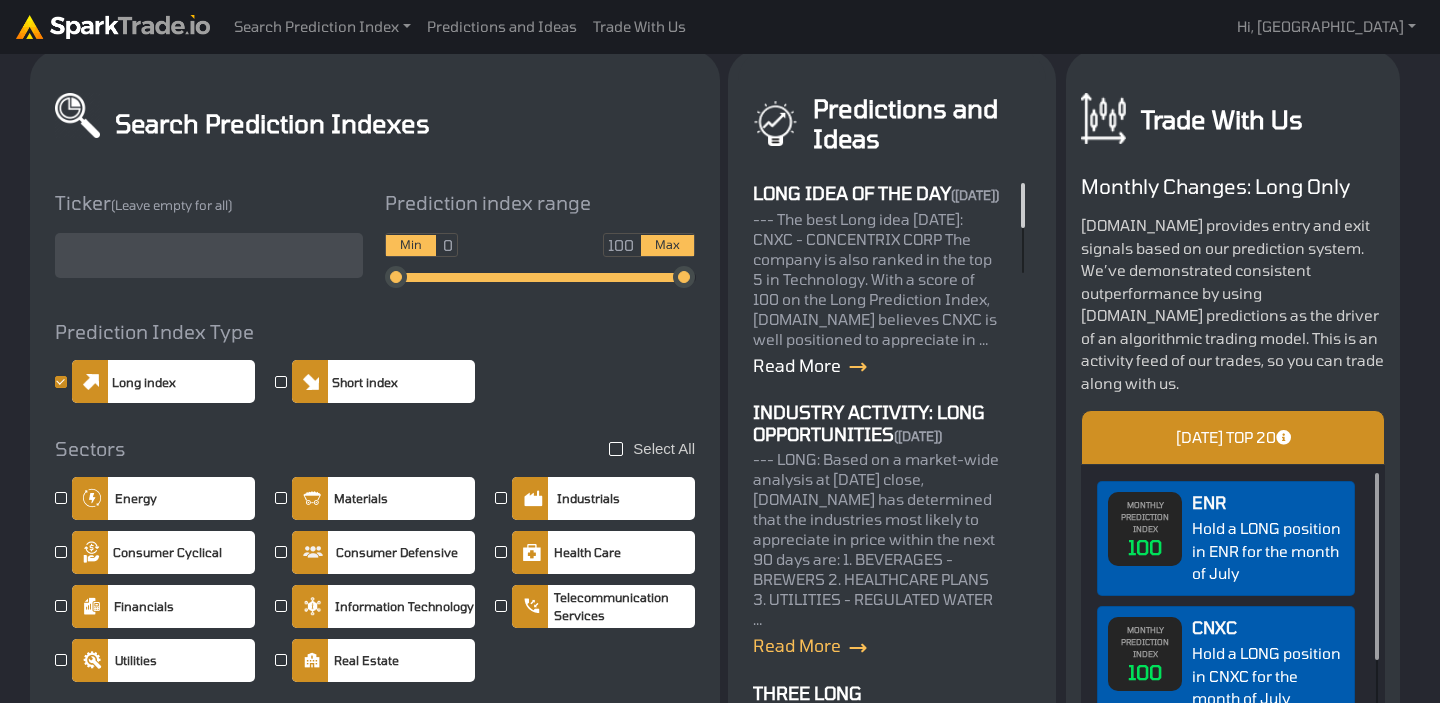 click on "Read  More" at bounding box center [810, 365] 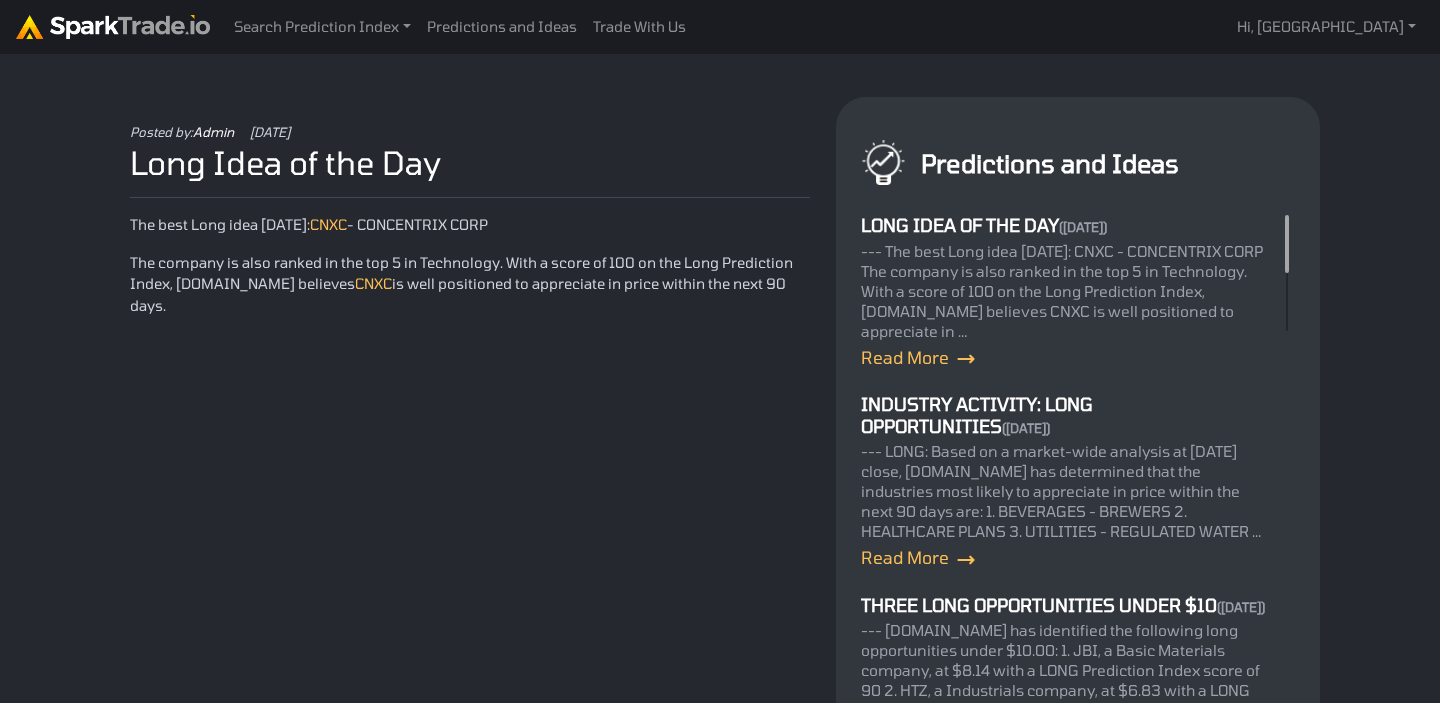 scroll, scrollTop: 0, scrollLeft: 0, axis: both 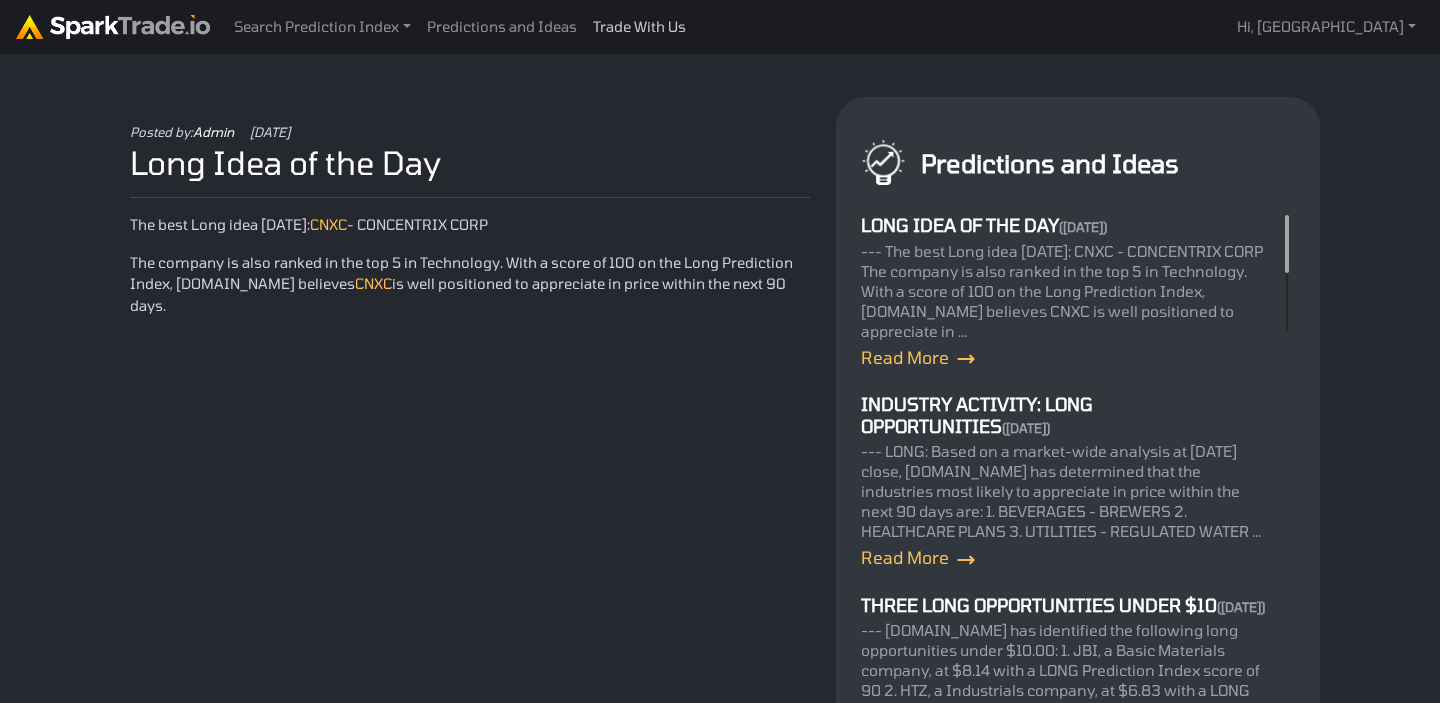 click on "Trade With Us" at bounding box center [639, 27] 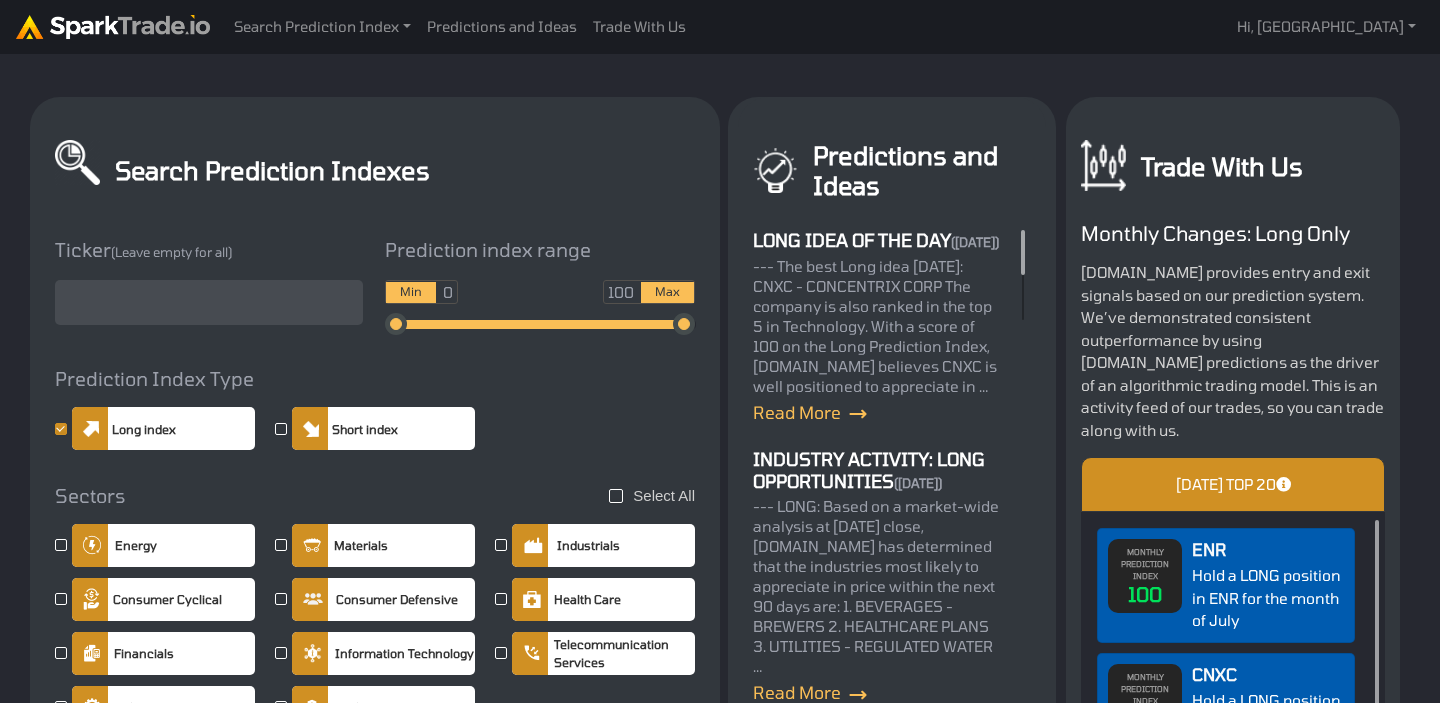 scroll, scrollTop: 47, scrollLeft: 0, axis: vertical 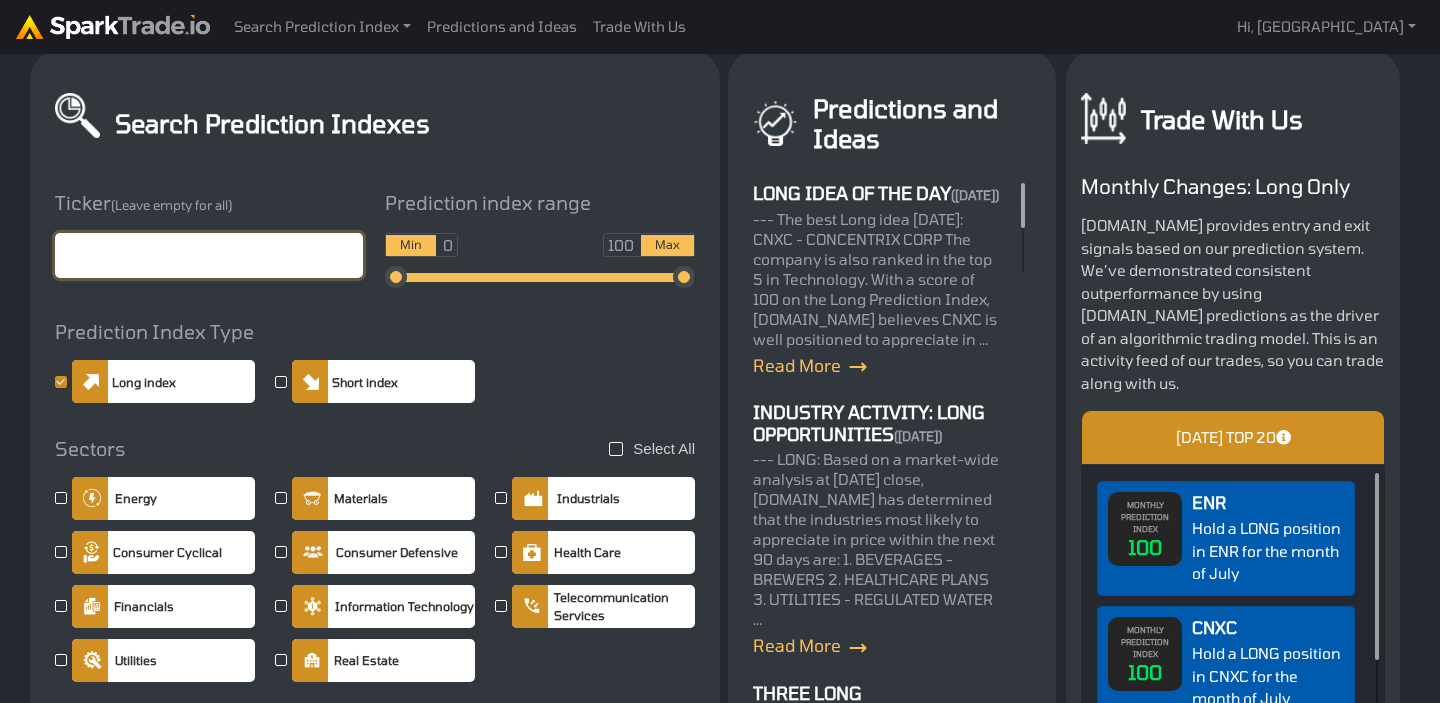 click at bounding box center [209, 255] 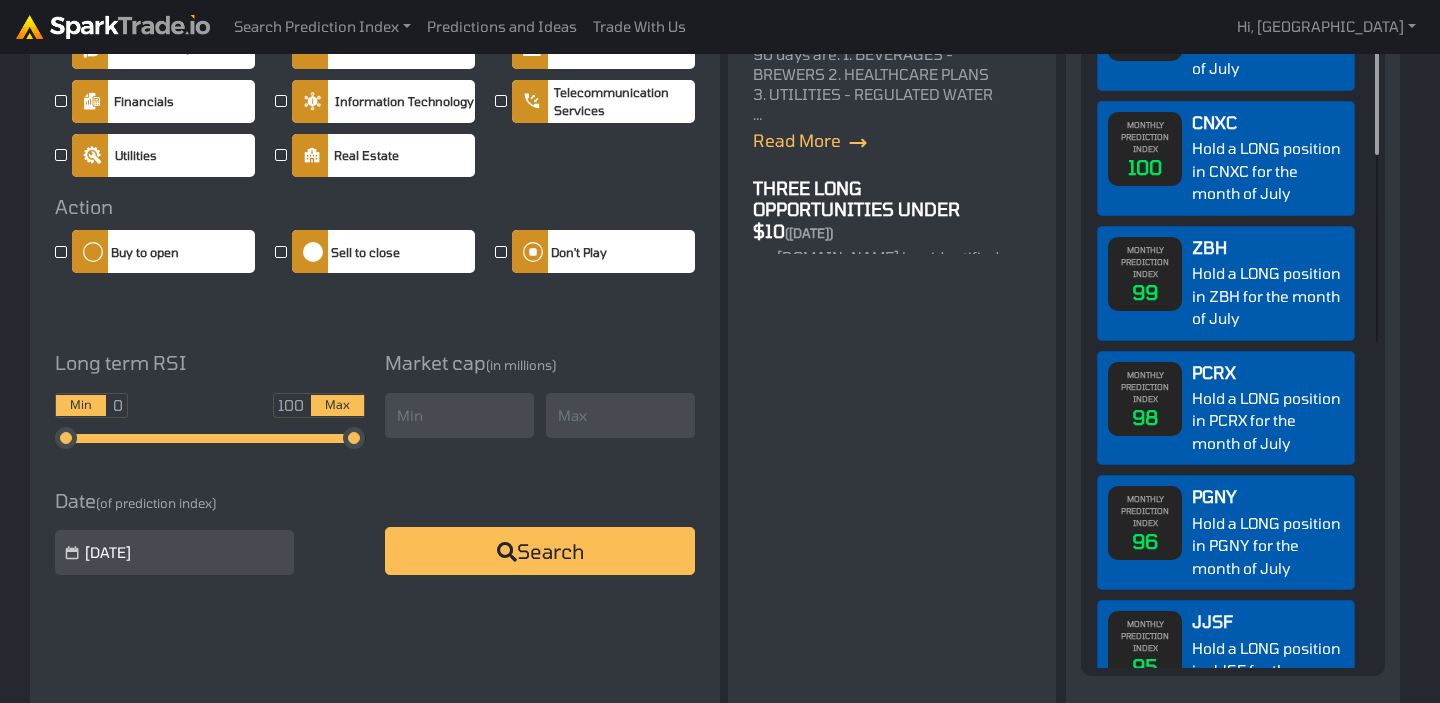 scroll, scrollTop: 665, scrollLeft: 0, axis: vertical 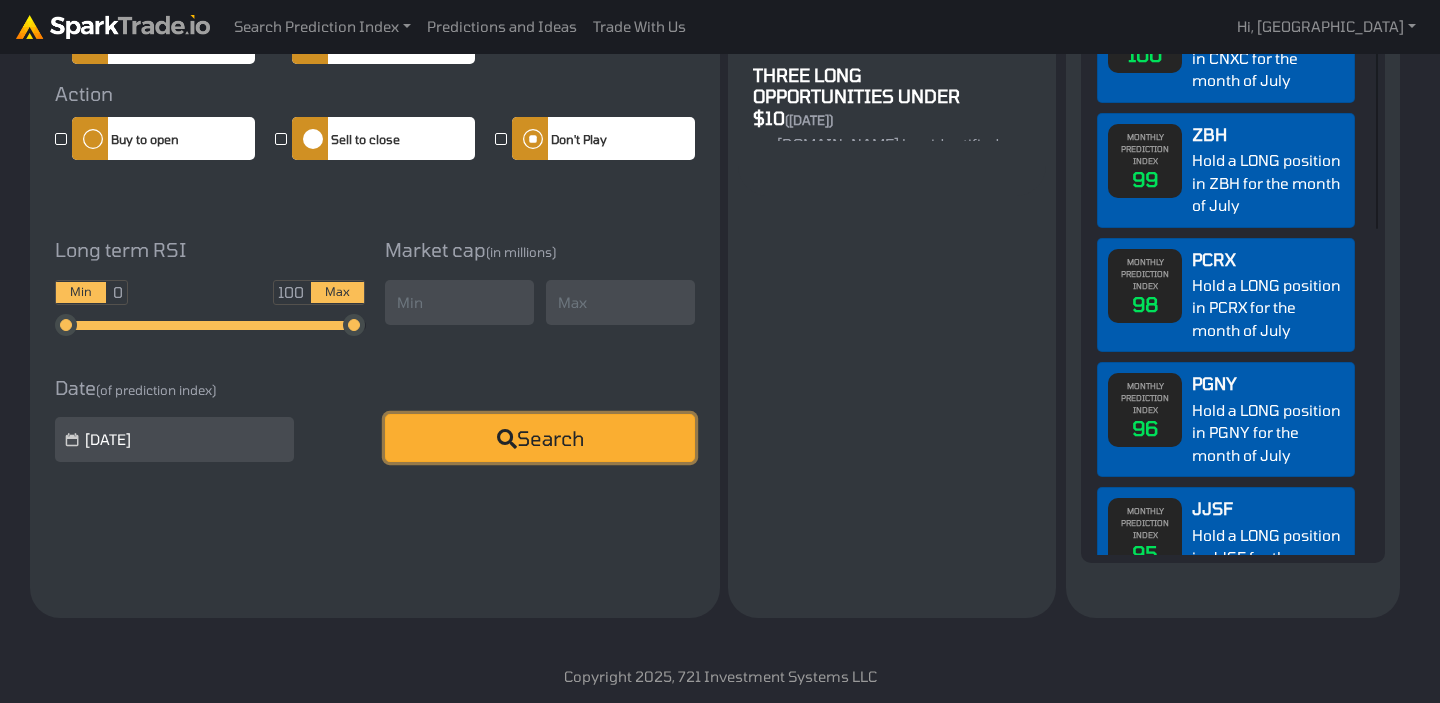 click at bounding box center [507, 439] 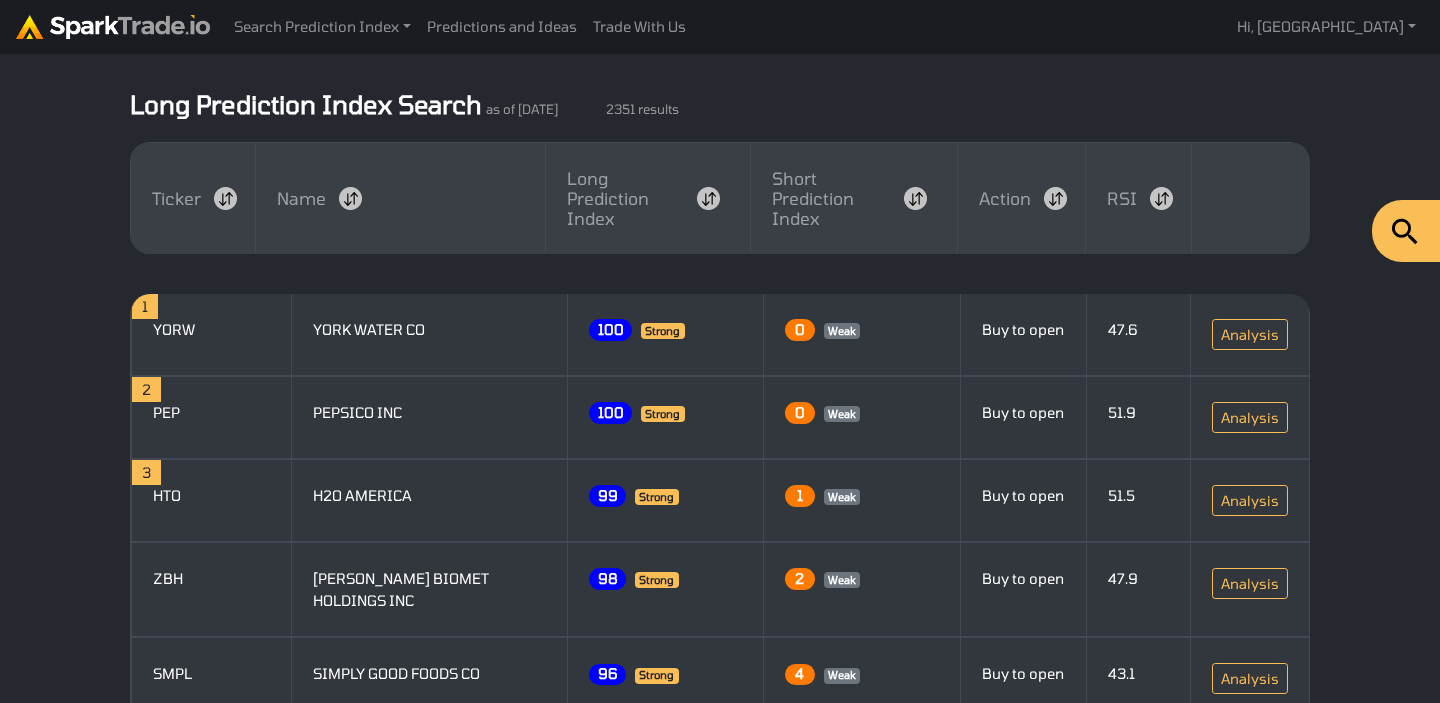scroll, scrollTop: 0, scrollLeft: 0, axis: both 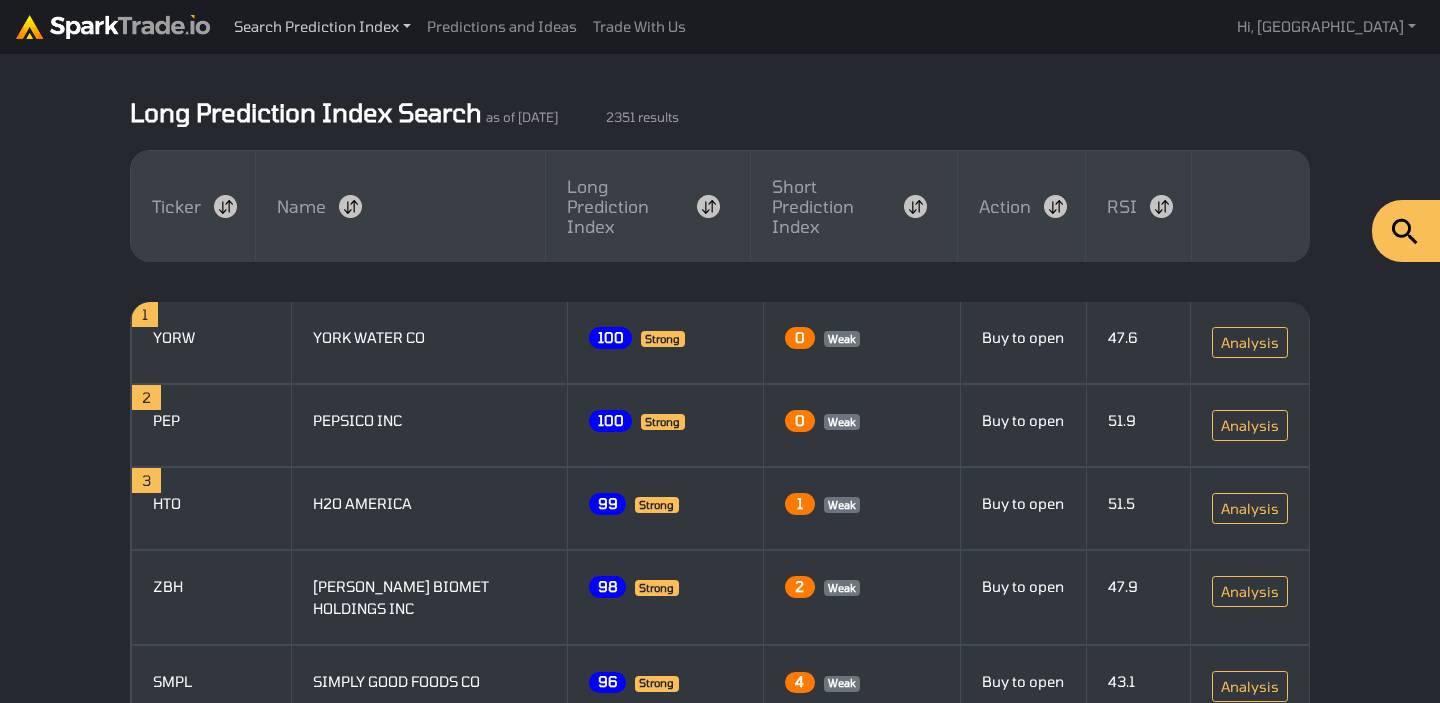 click on "Search Prediction Index" at bounding box center (322, 27) 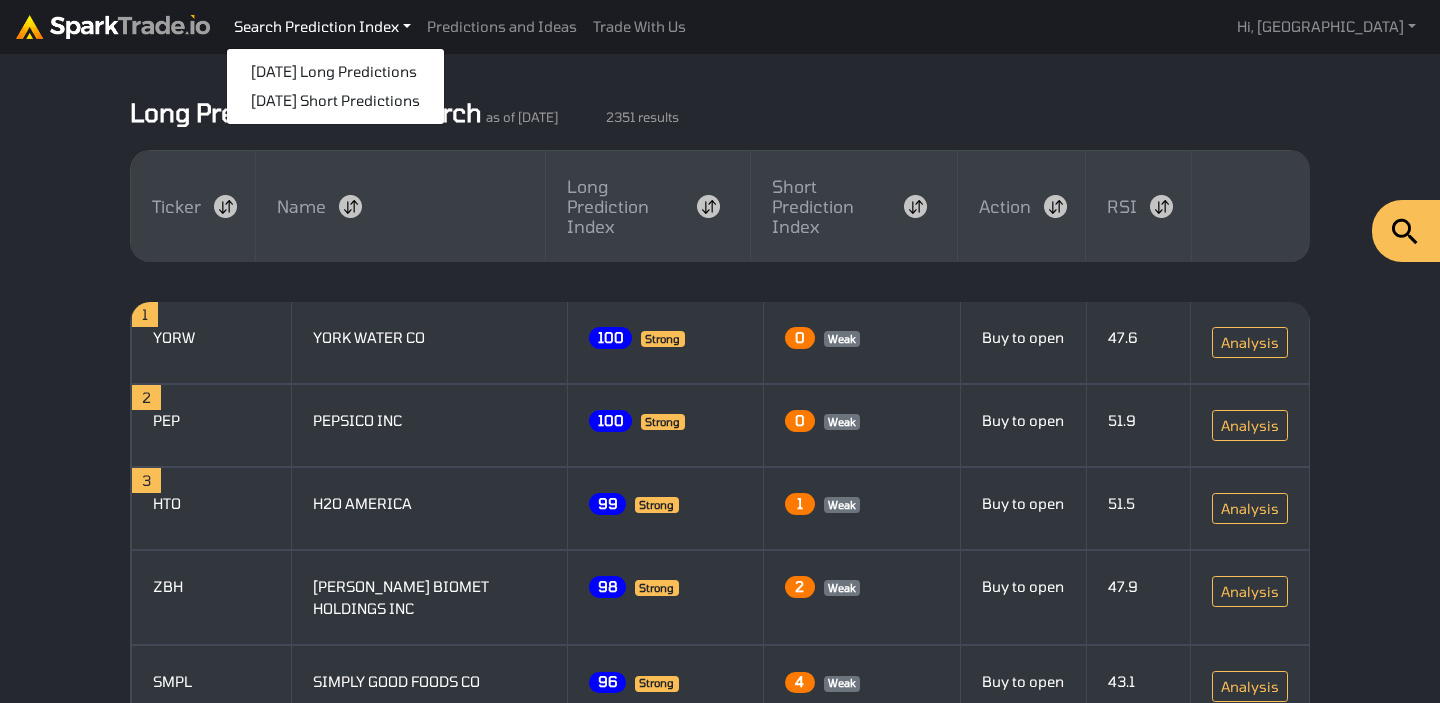 click on "Search Prediction Index
[DATE] Long Predictions
[DATE] Short Predictions
Predictions and Ideas
Trade With Us
Hi,
[GEOGRAPHIC_DATA]
Signed in as
[EMAIL_ADDRESS][DOMAIN_NAME]
My subscription
Sign out
How to Use [DOMAIN_NAME]
×
Long Prediction Index Search
as of [DATE]
2351 results
Ticker
Name
Long Prediction Index
1" at bounding box center [720, 647] 